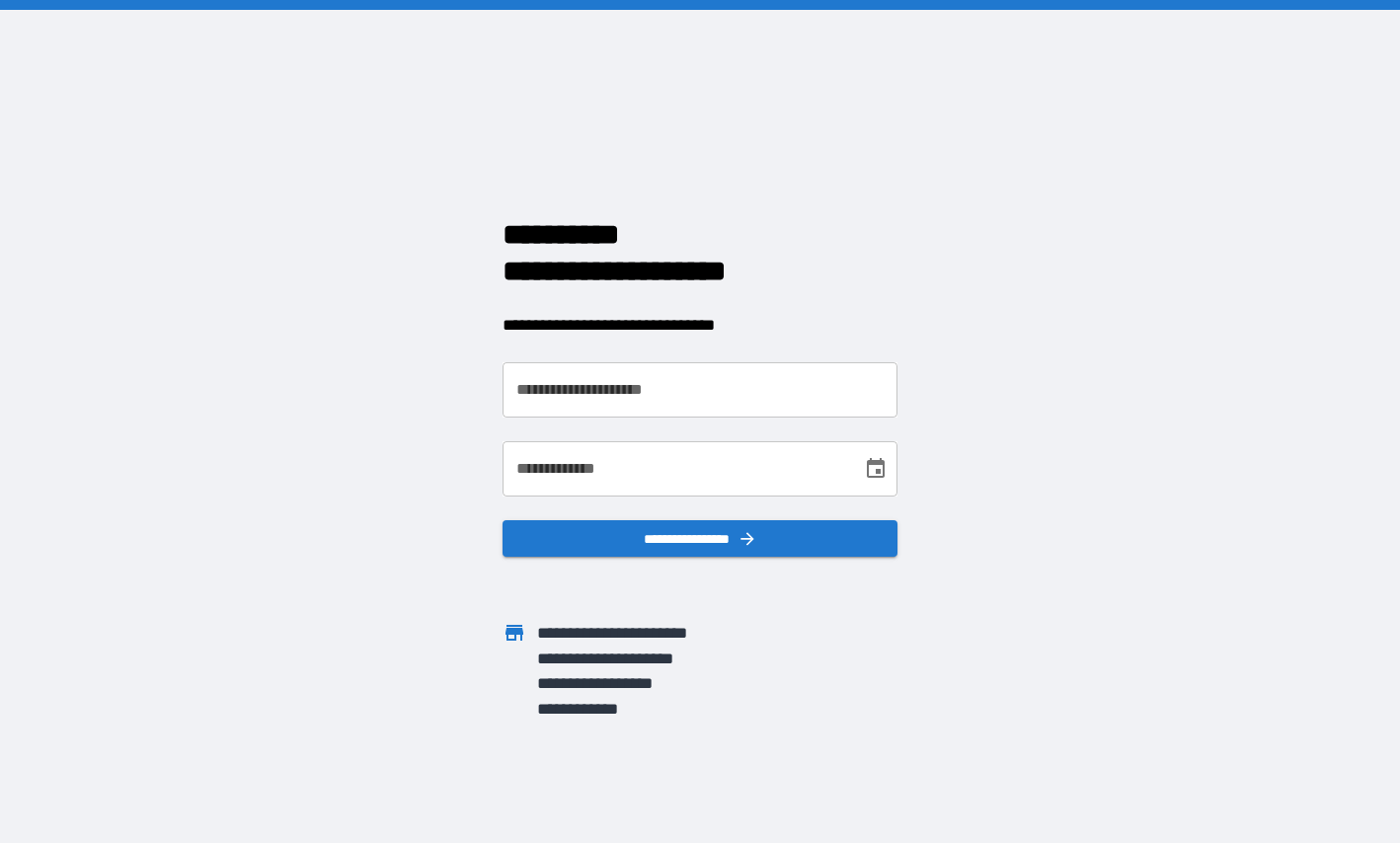 scroll, scrollTop: 0, scrollLeft: 0, axis: both 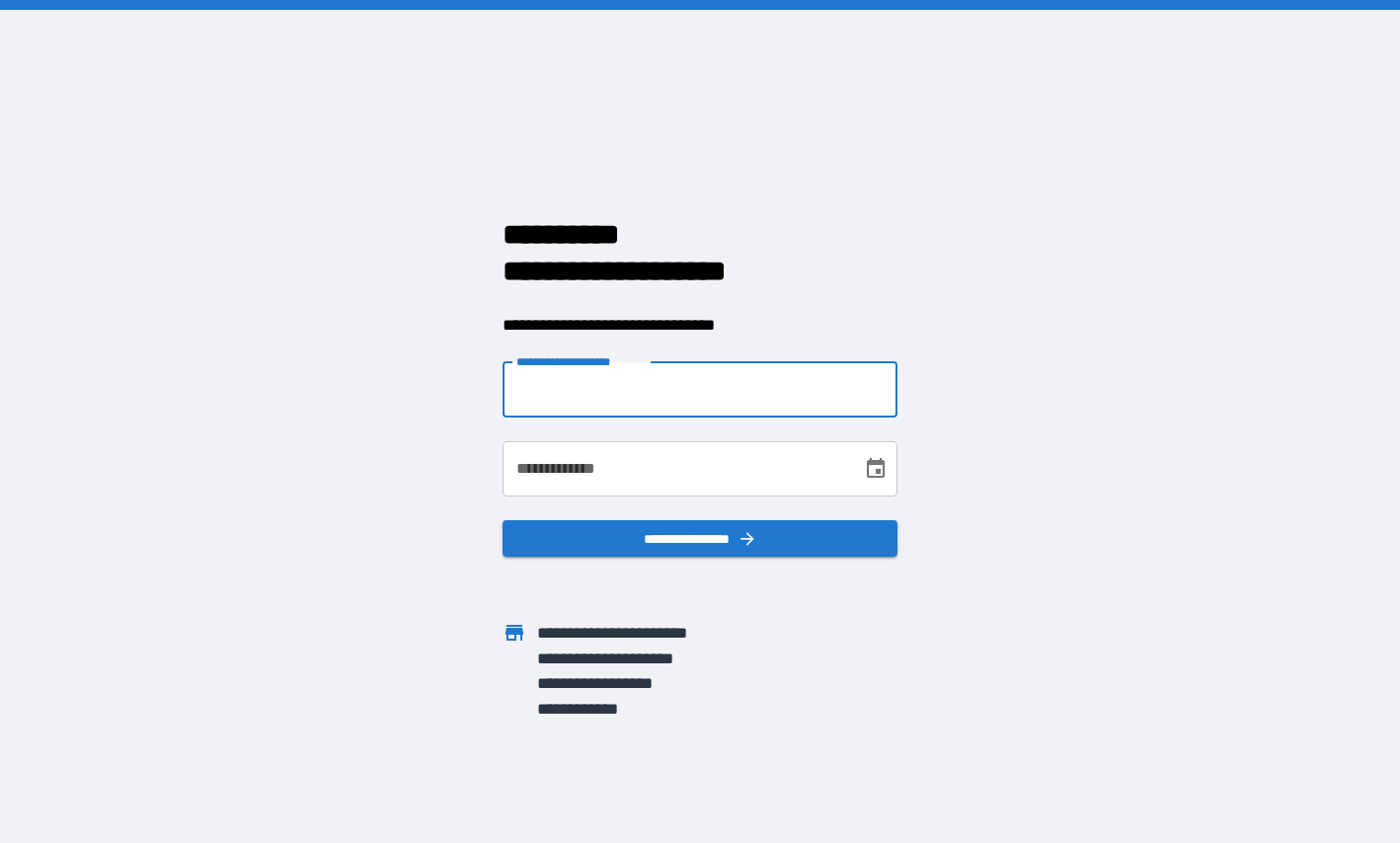 click on "**********" at bounding box center (700, 390) 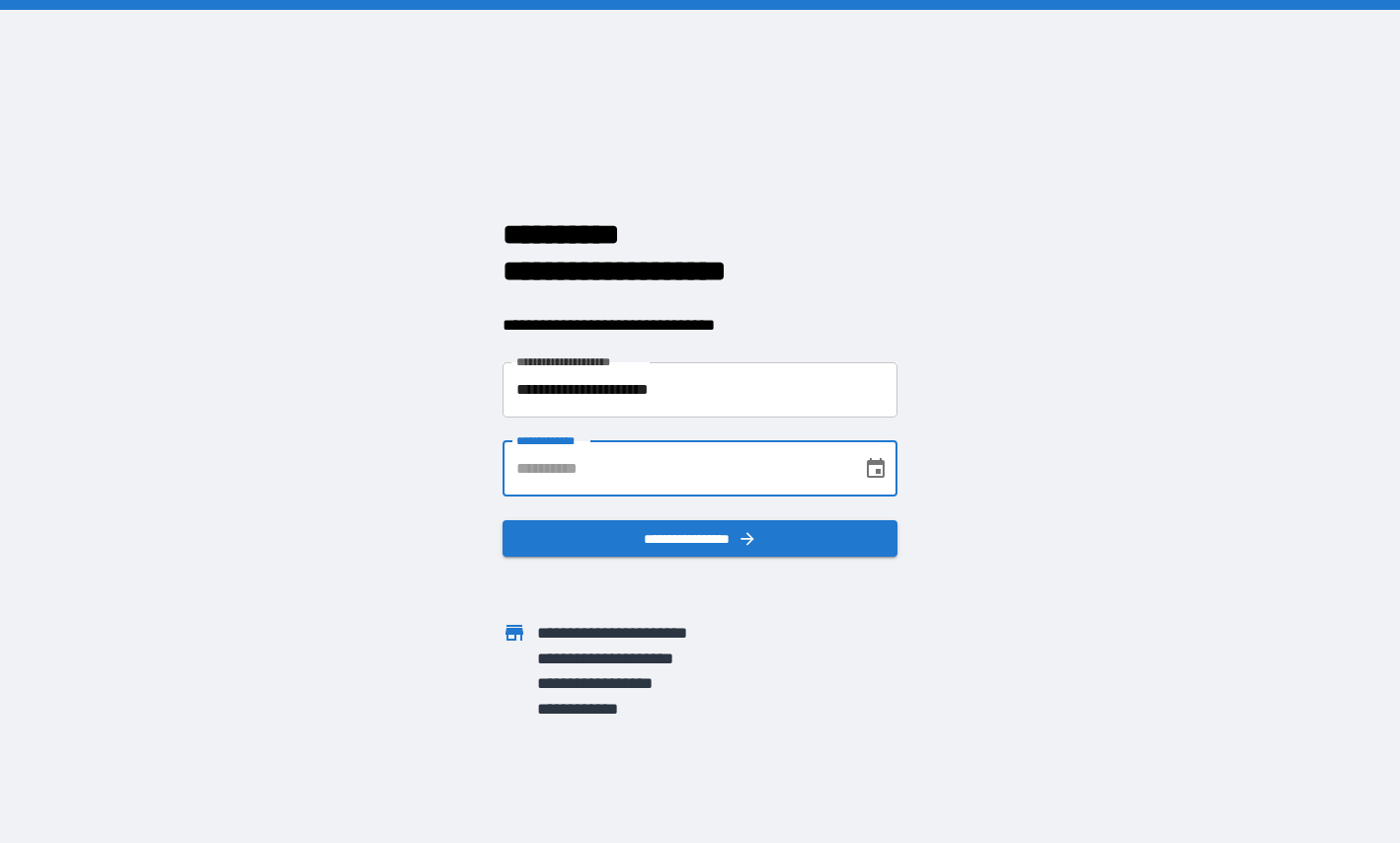 click on "**********" at bounding box center (675, 469) 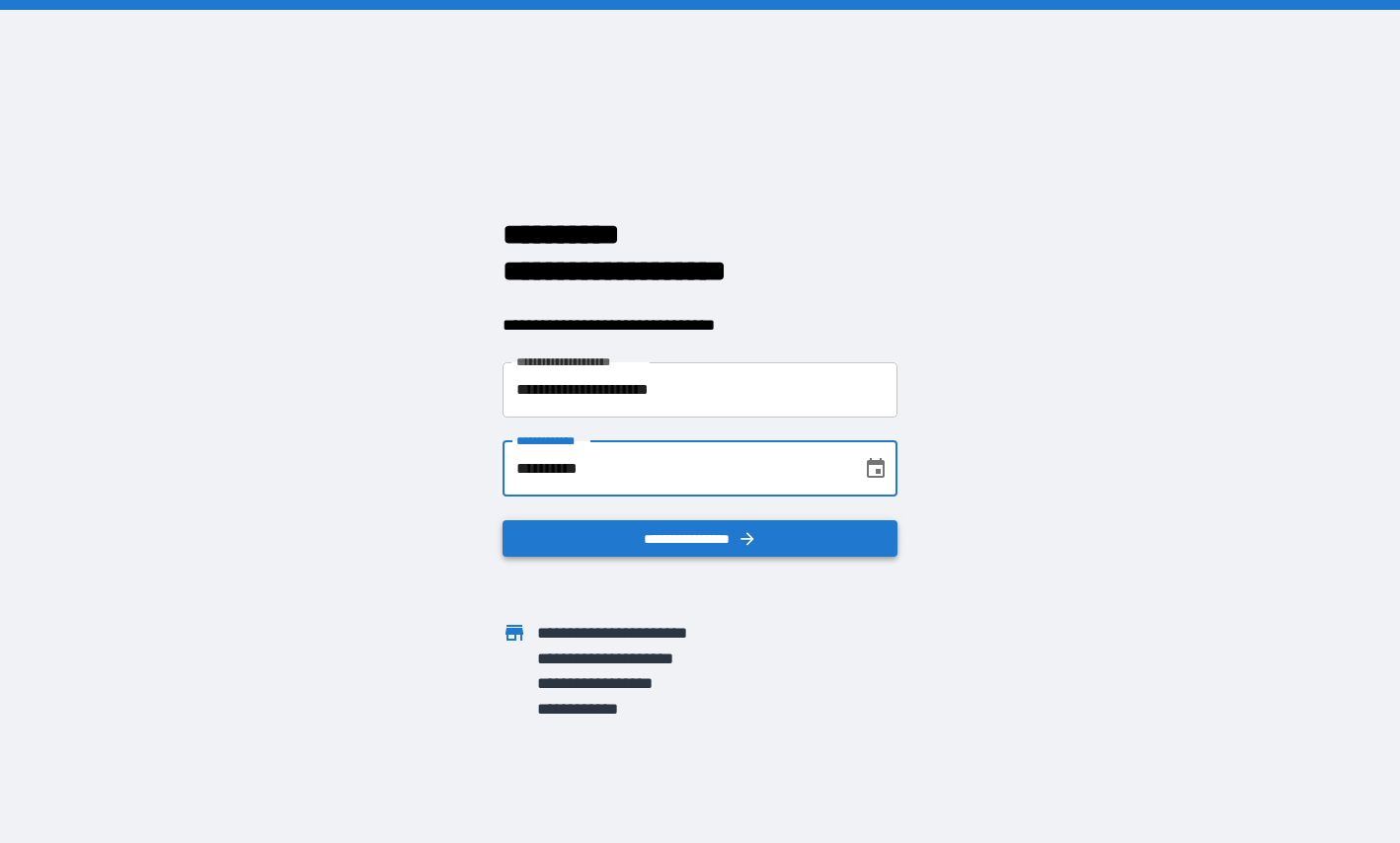 click on "**********" at bounding box center (700, 539) 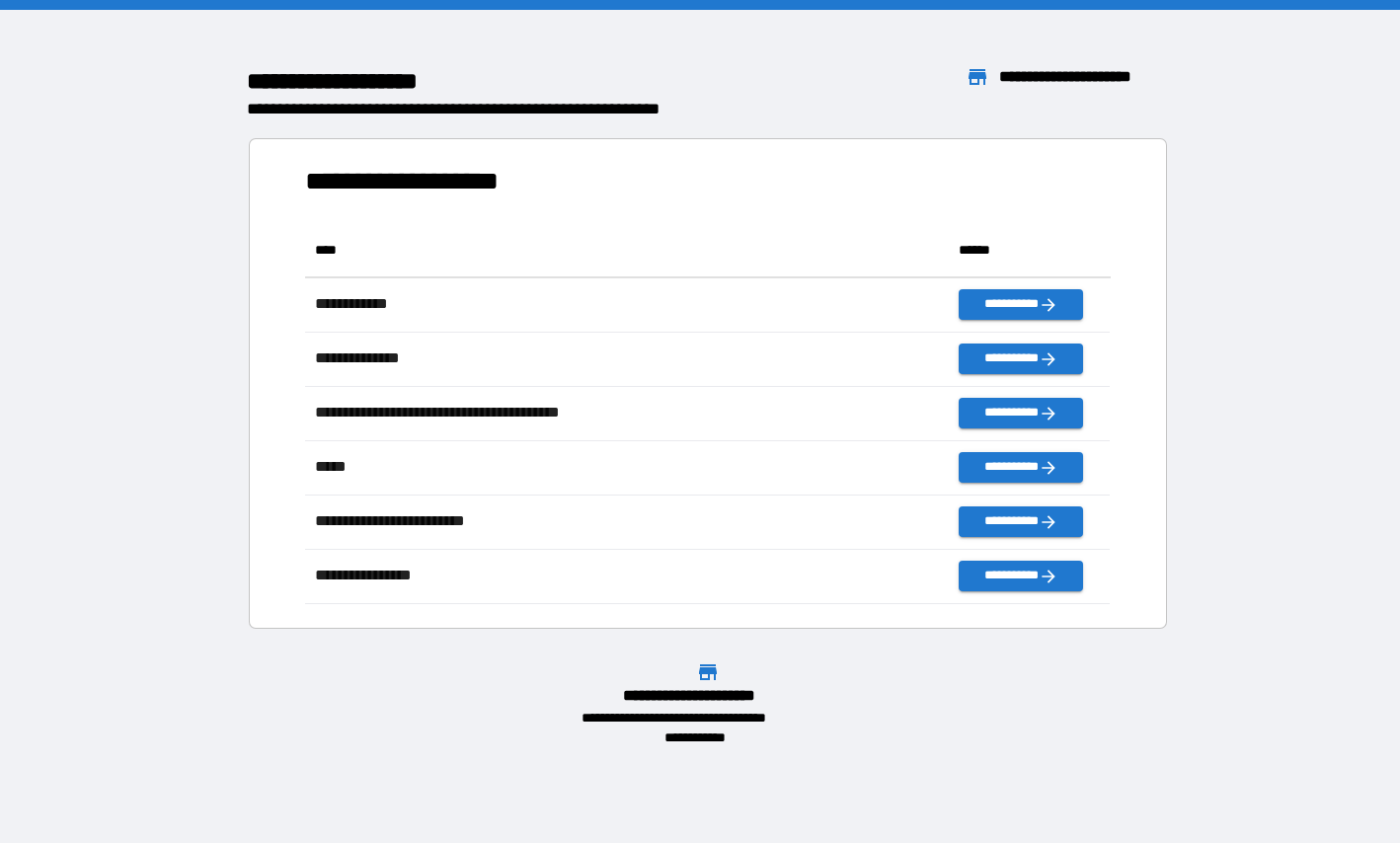 scroll, scrollTop: 16, scrollLeft: 16, axis: both 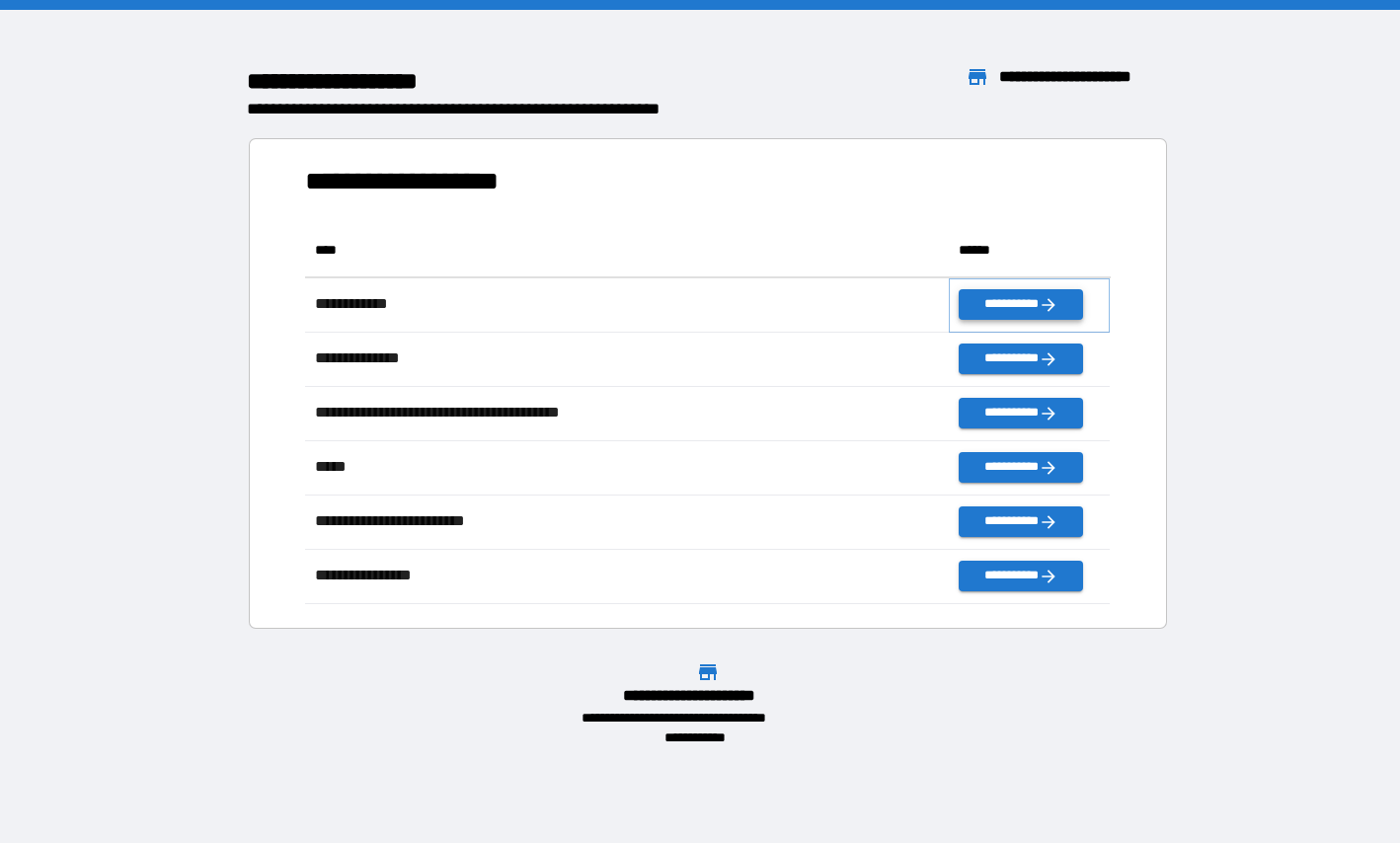 click on "**********" at bounding box center (1020, 304) 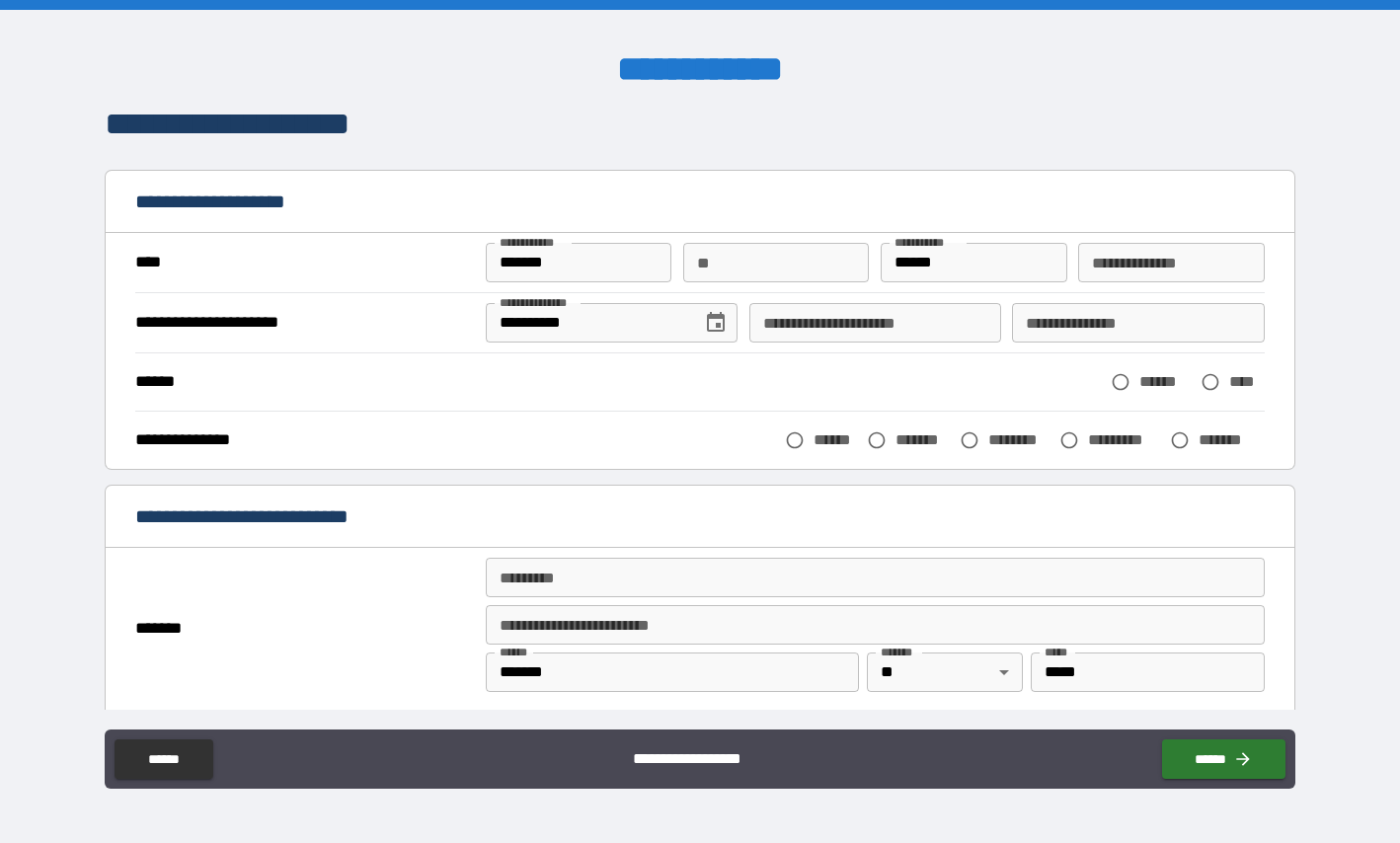 scroll, scrollTop: 20, scrollLeft: 0, axis: vertical 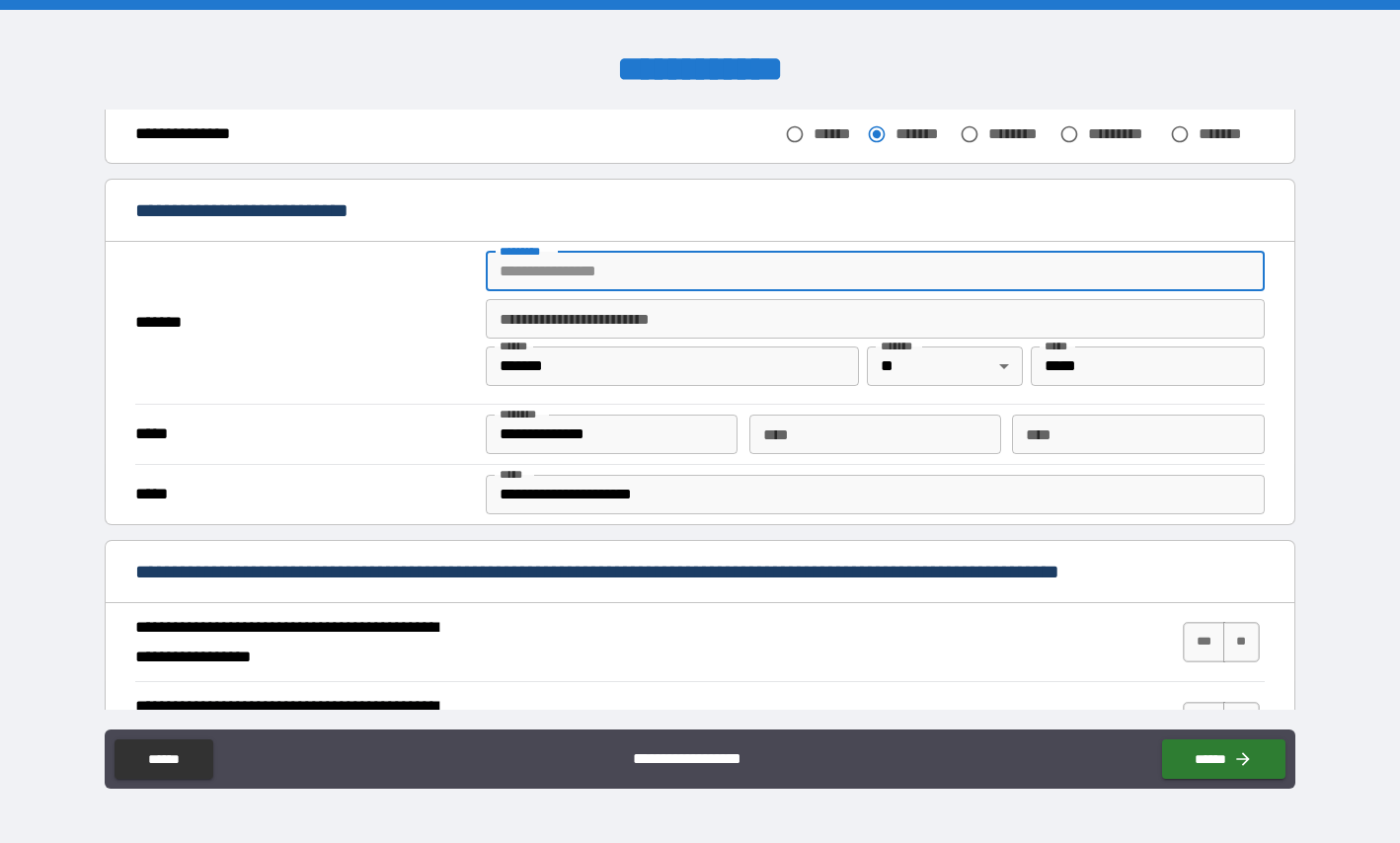 click on "*******   *" at bounding box center (875, 271) 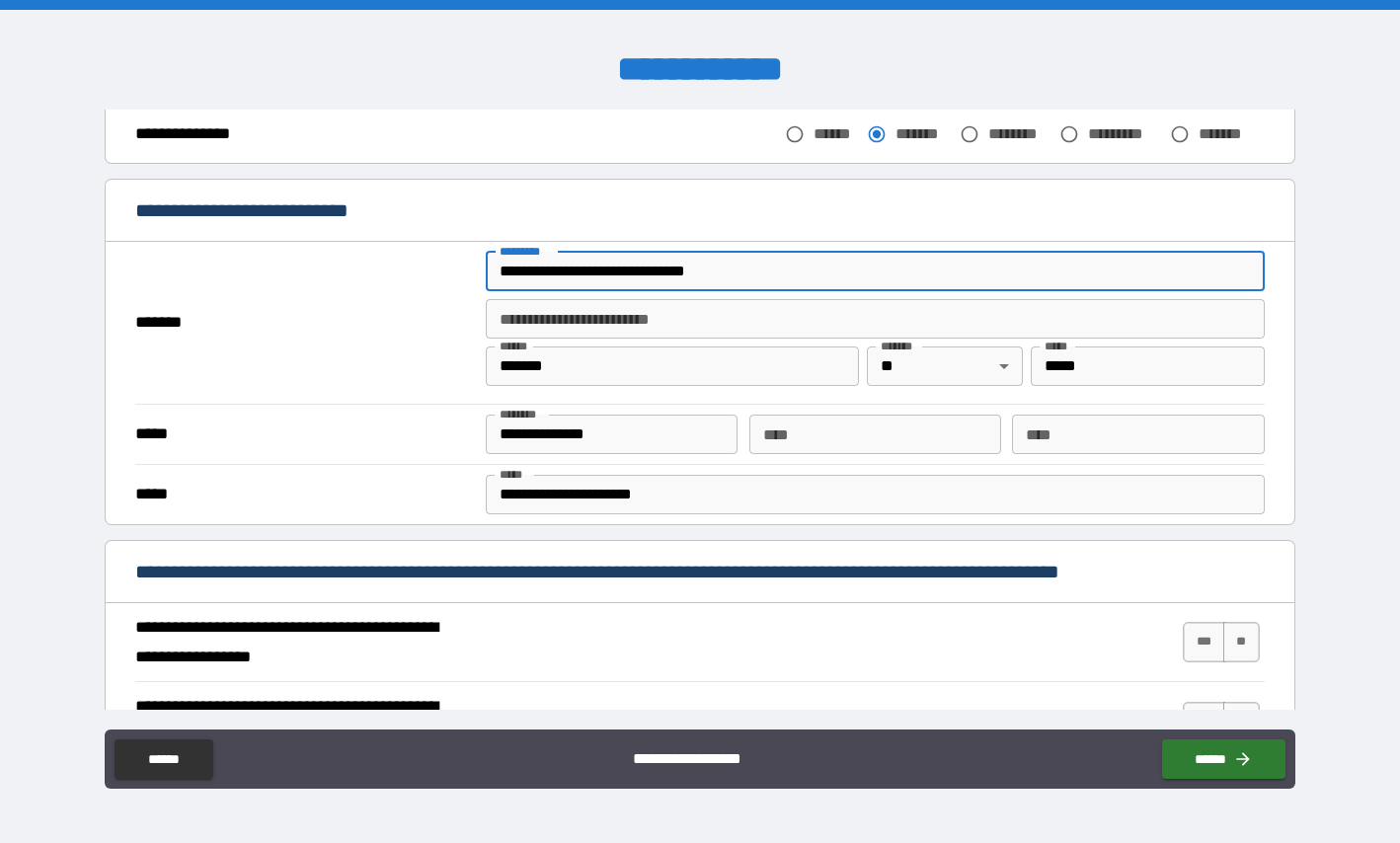 type on "*******" 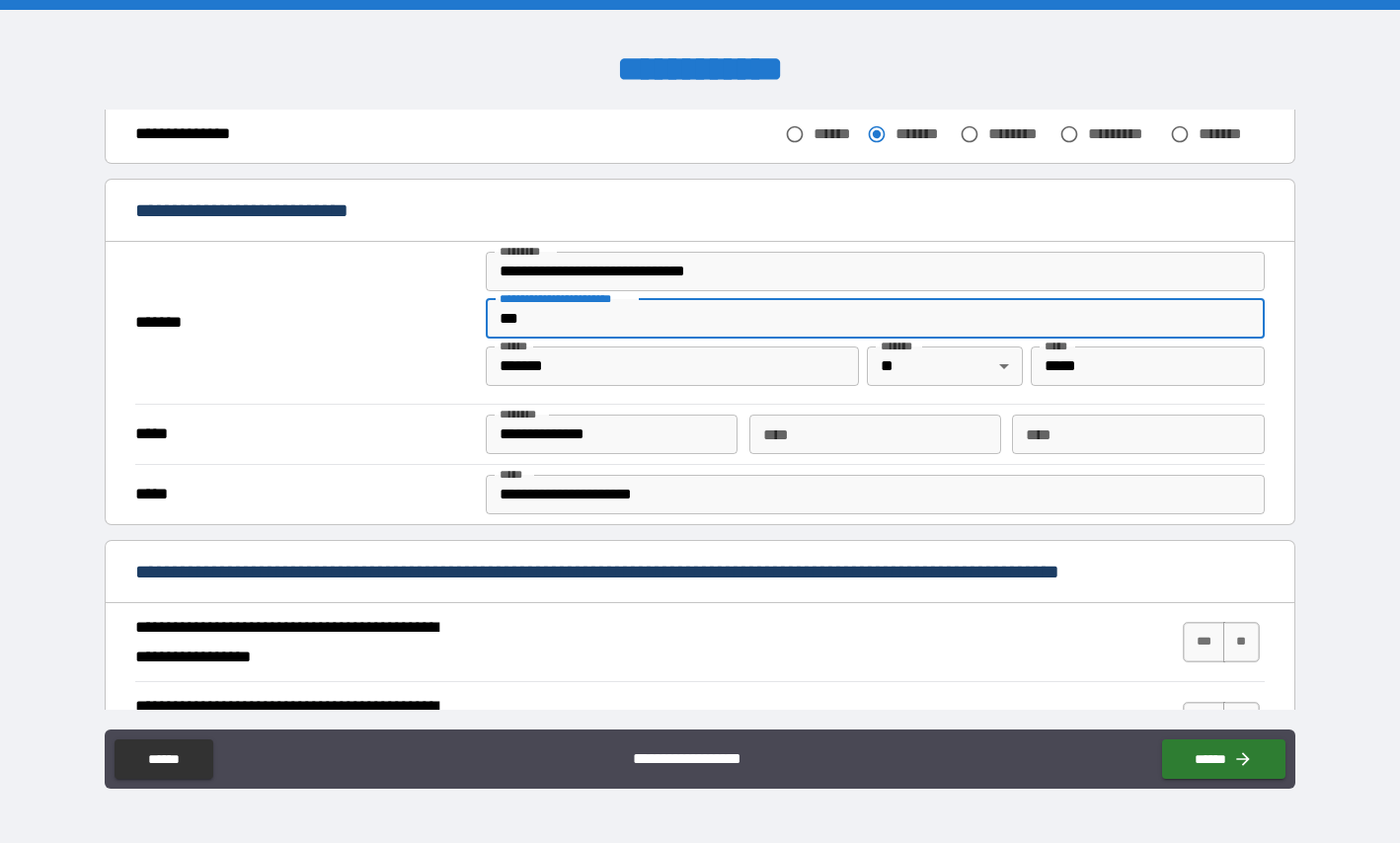click on "***" at bounding box center [875, 319] 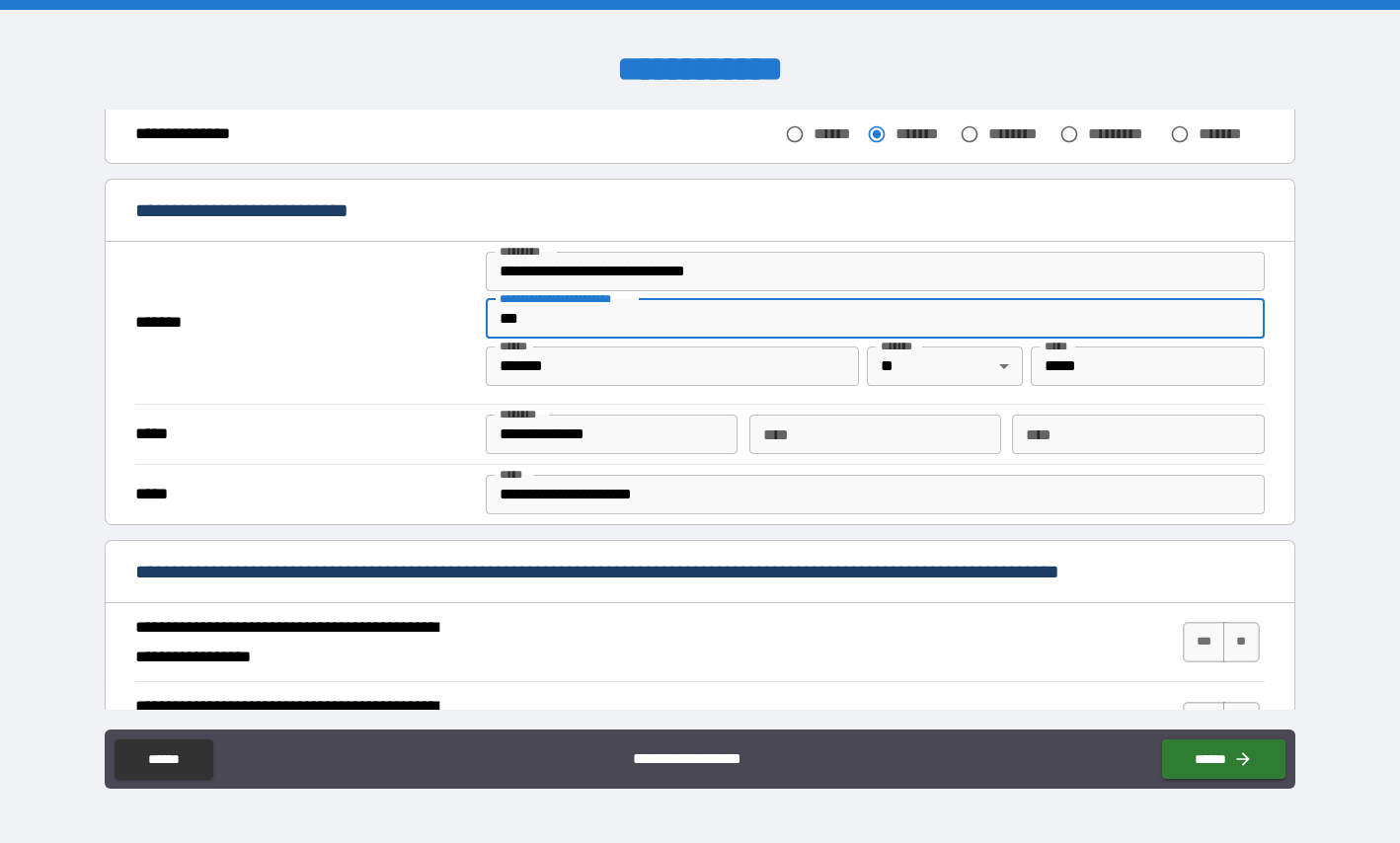 type on "*******" 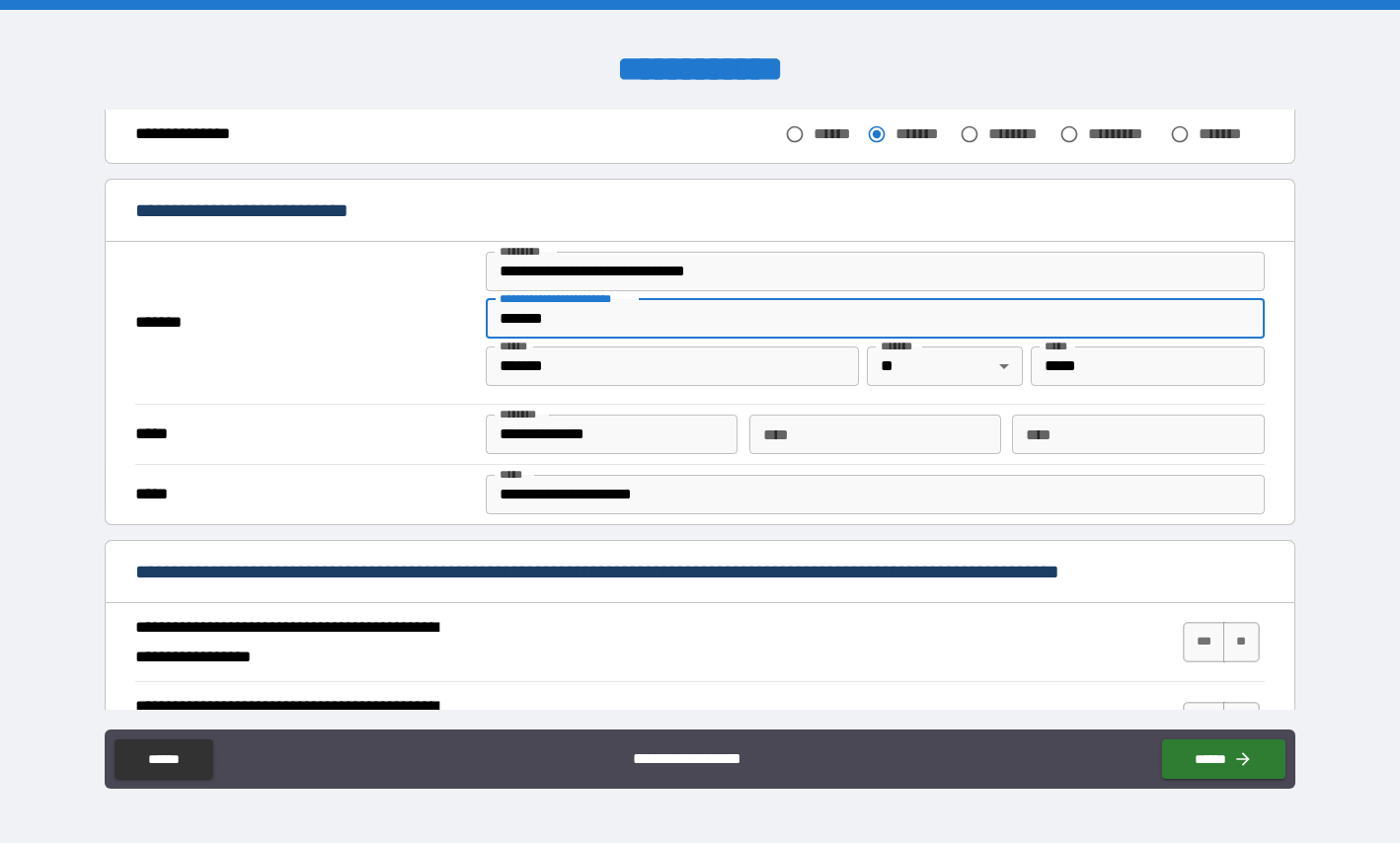 click on "*******" at bounding box center [304, 323] 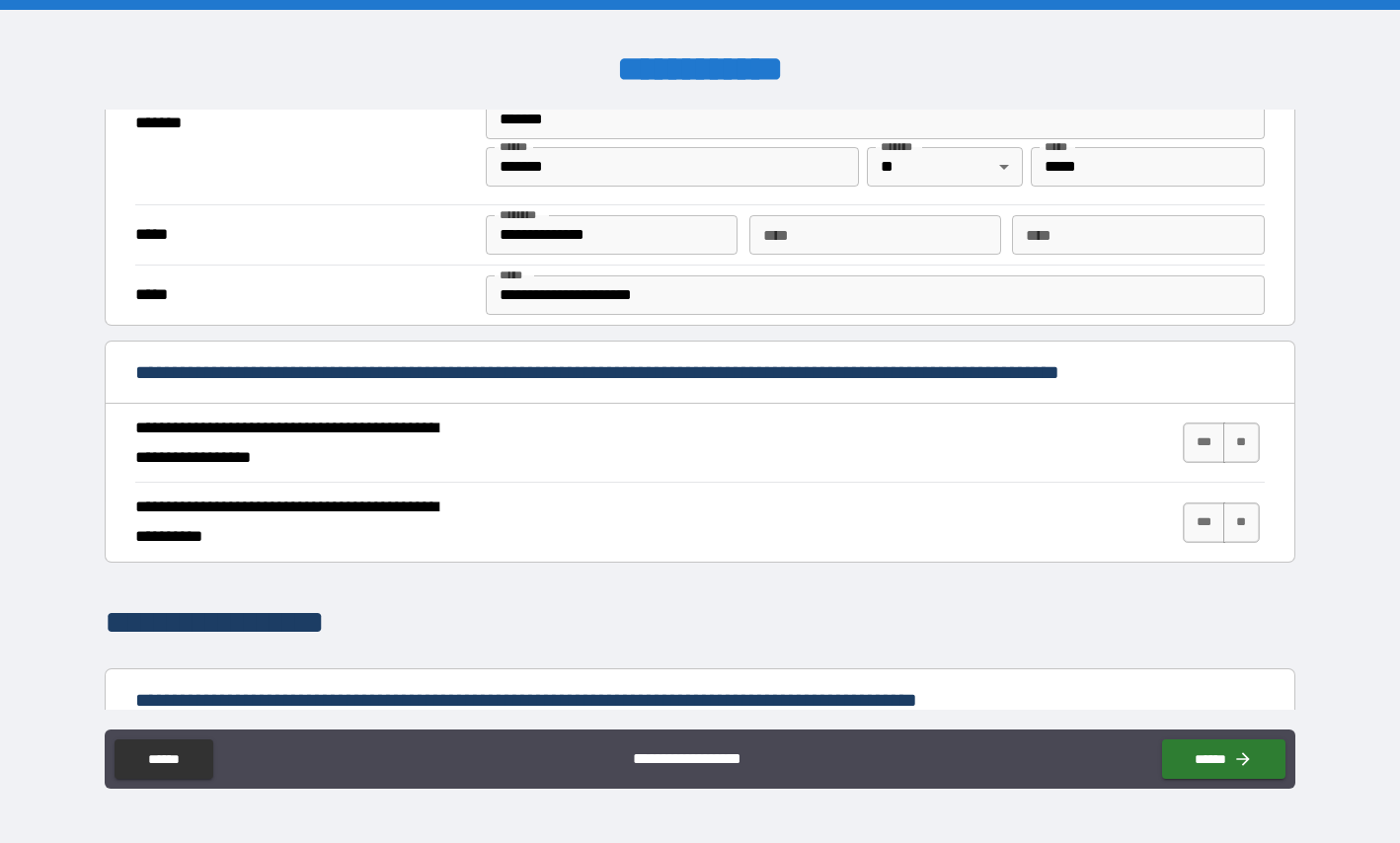scroll, scrollTop: 544, scrollLeft: 0, axis: vertical 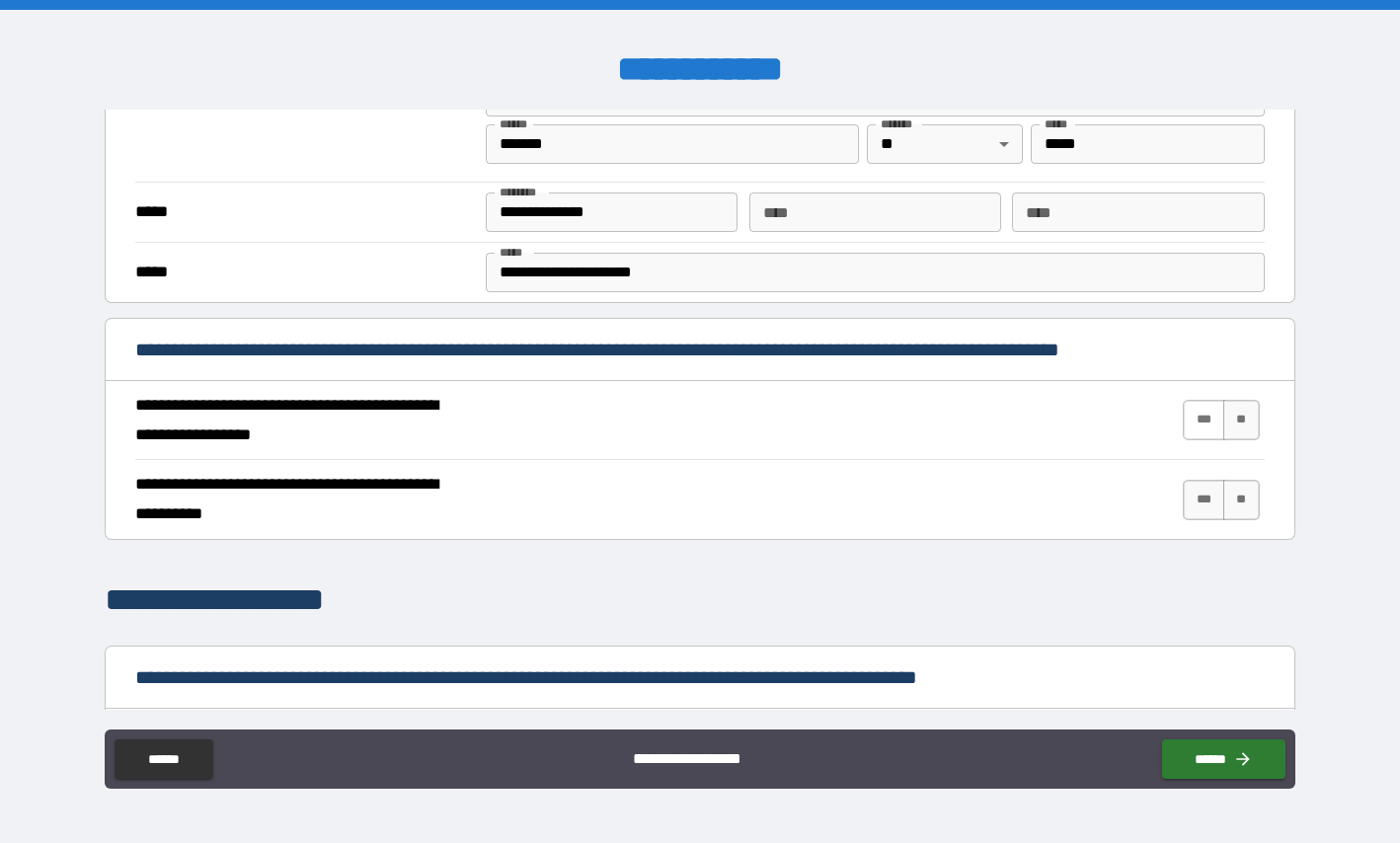 click on "***" at bounding box center [1204, 420] 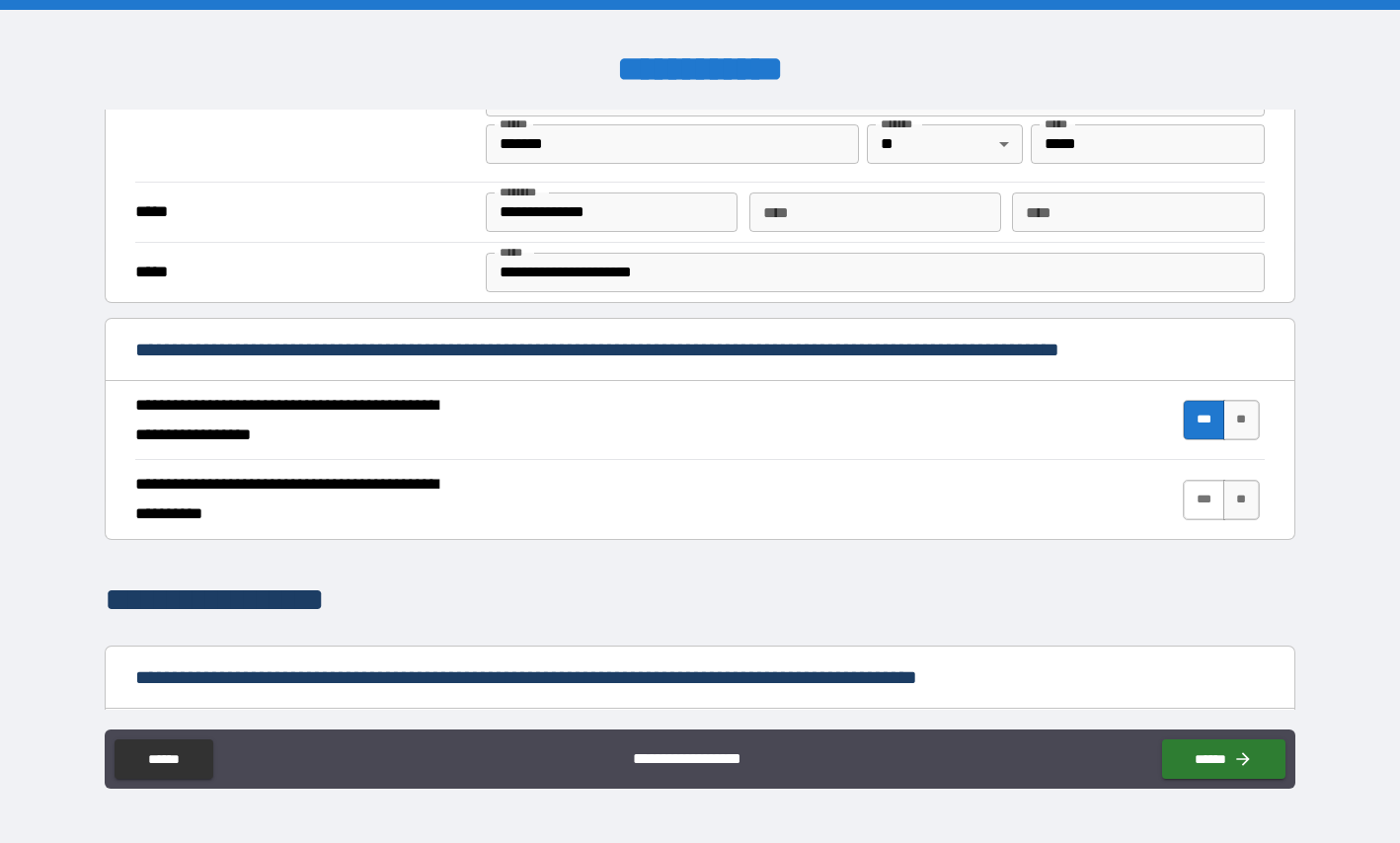 click on "***" at bounding box center (1204, 499) 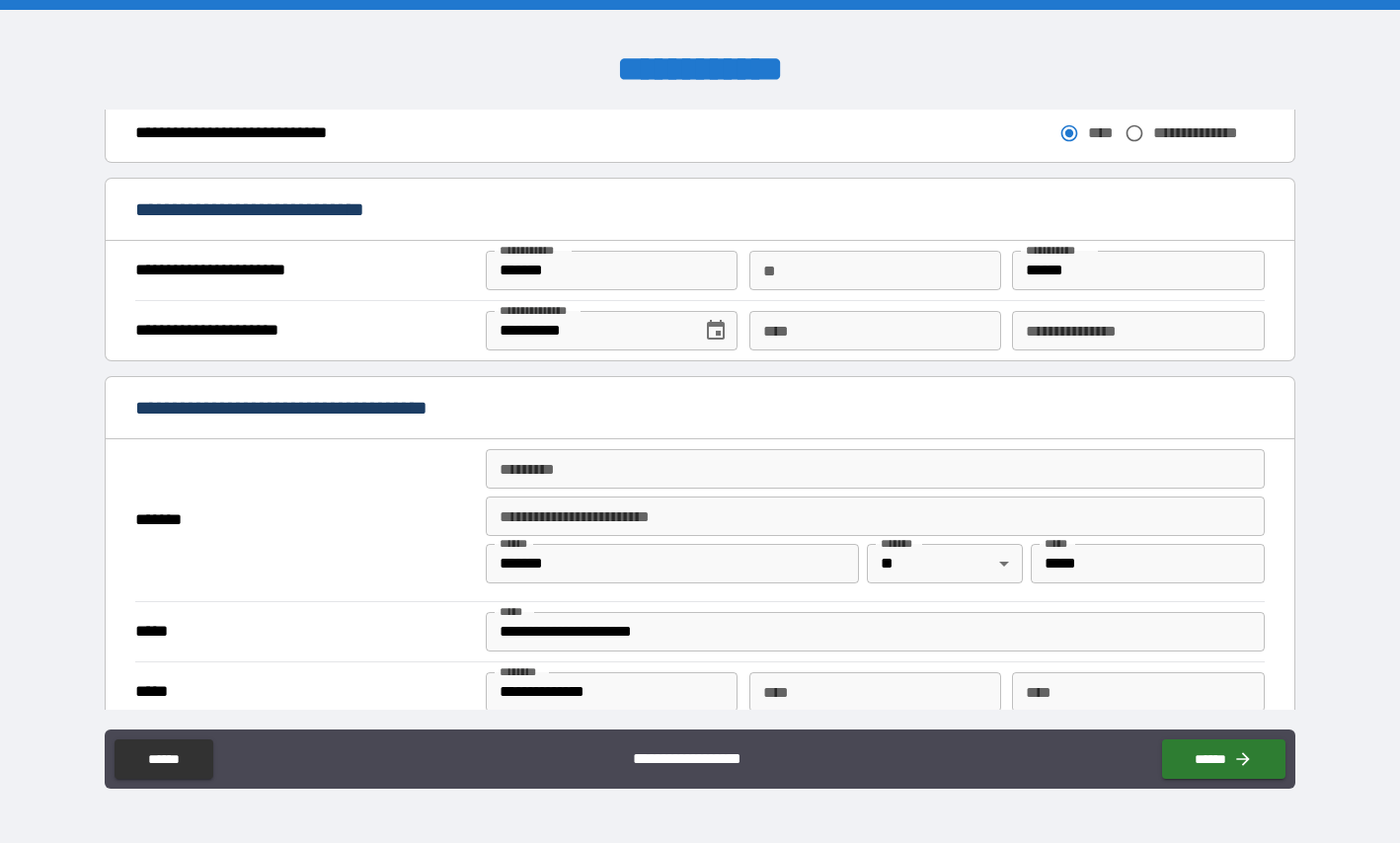 scroll, scrollTop: 1150, scrollLeft: 0, axis: vertical 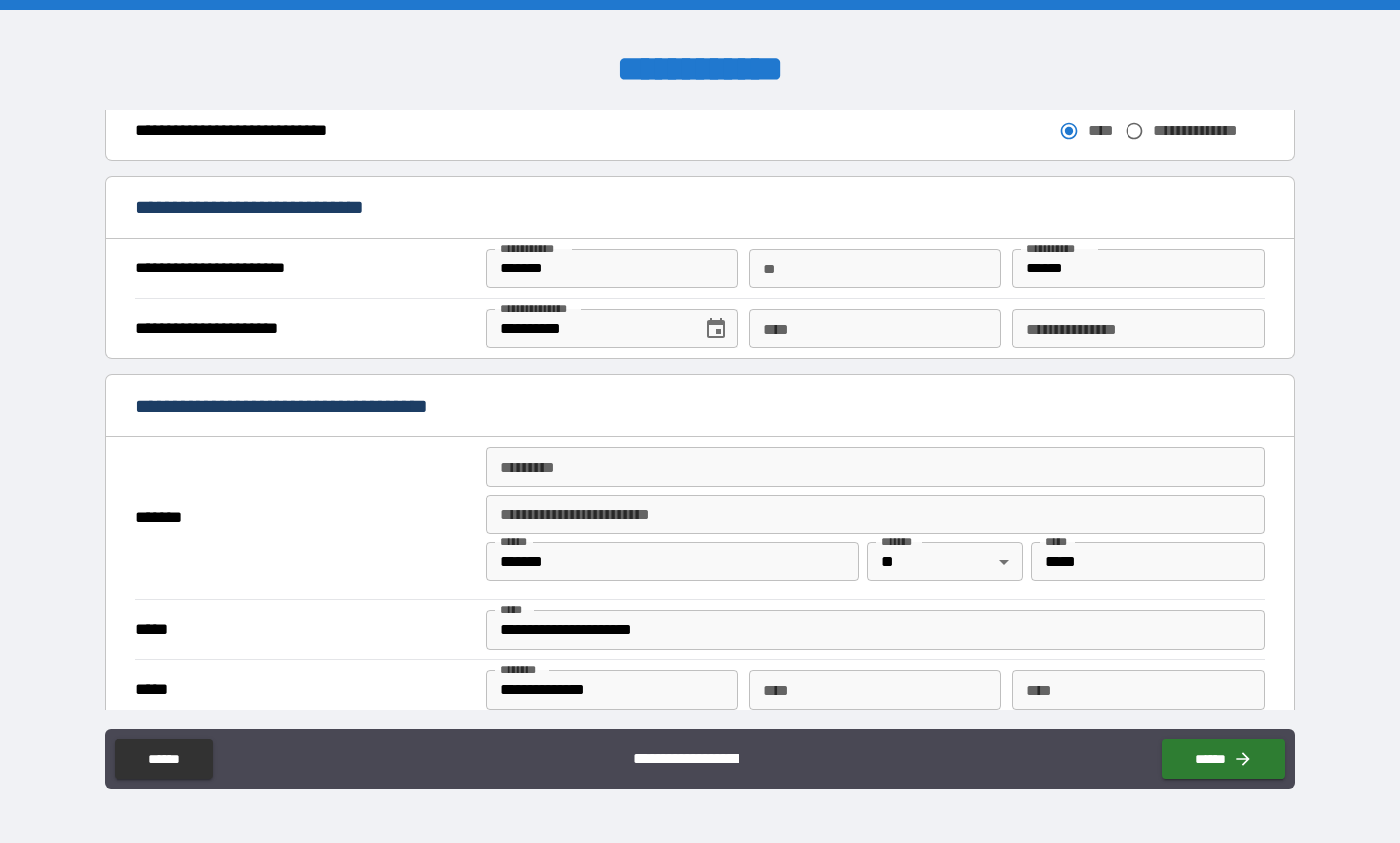 click on "*******   *" at bounding box center (875, 467) 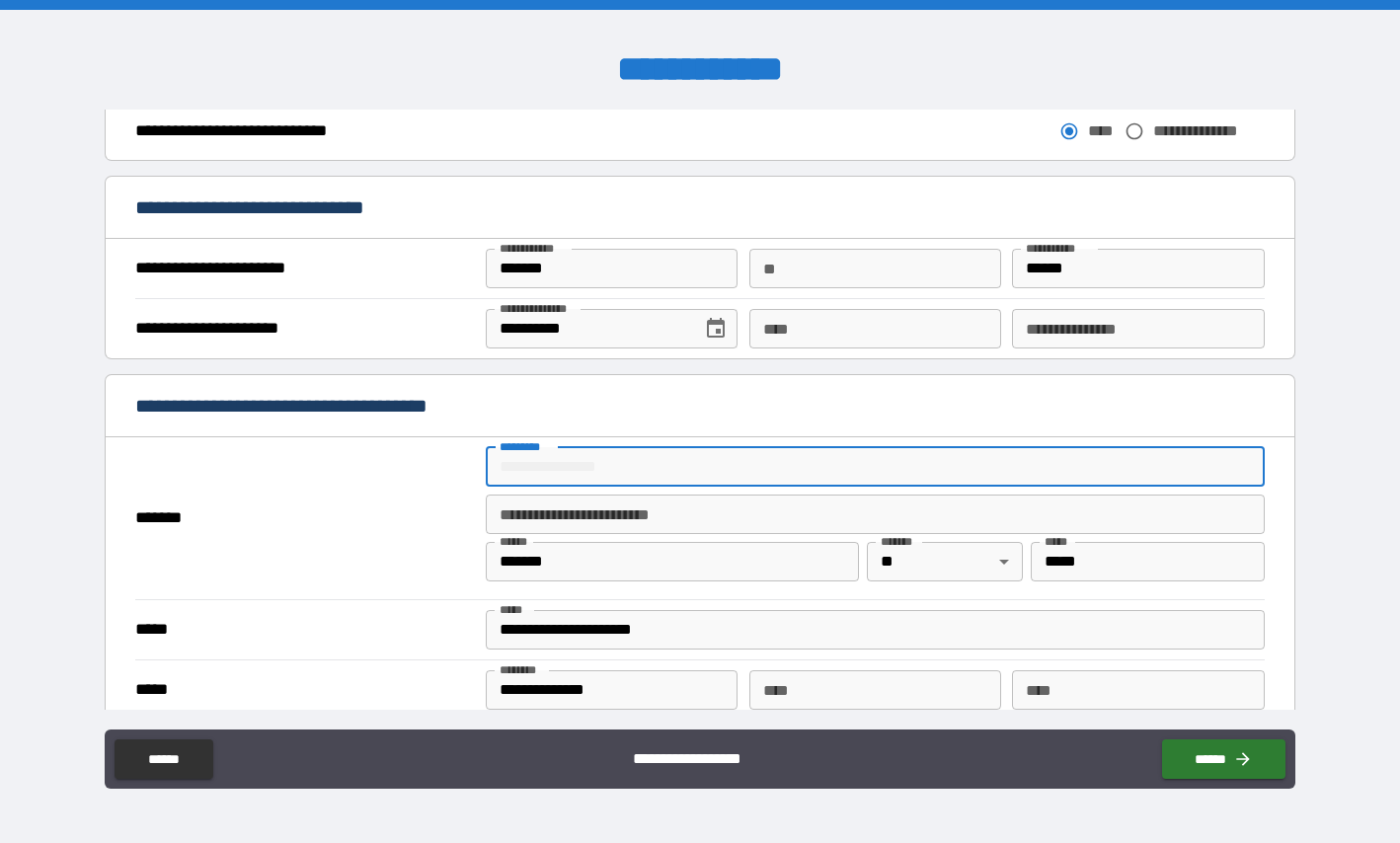 type on "**********" 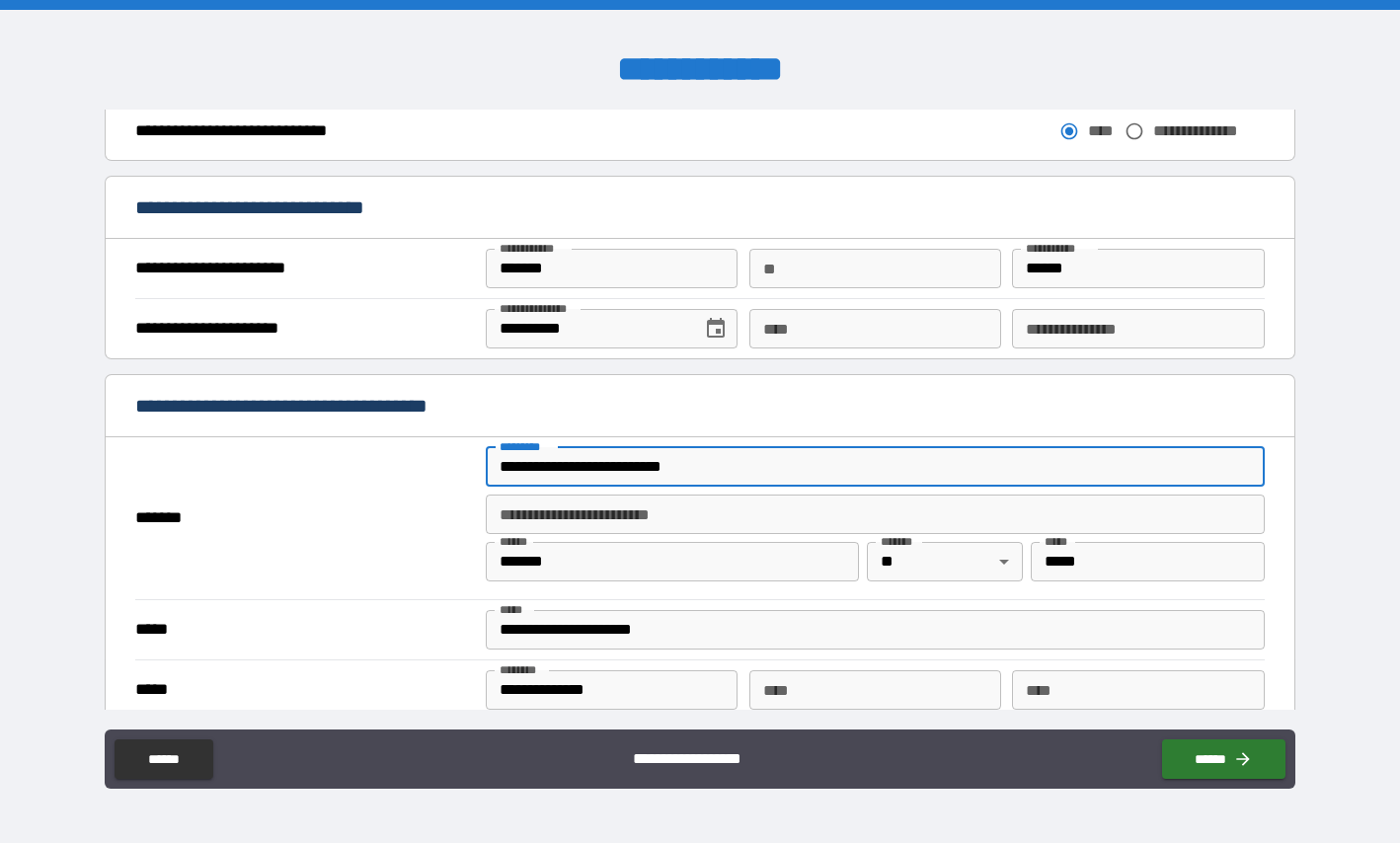 click on "*******" at bounding box center (304, 518) 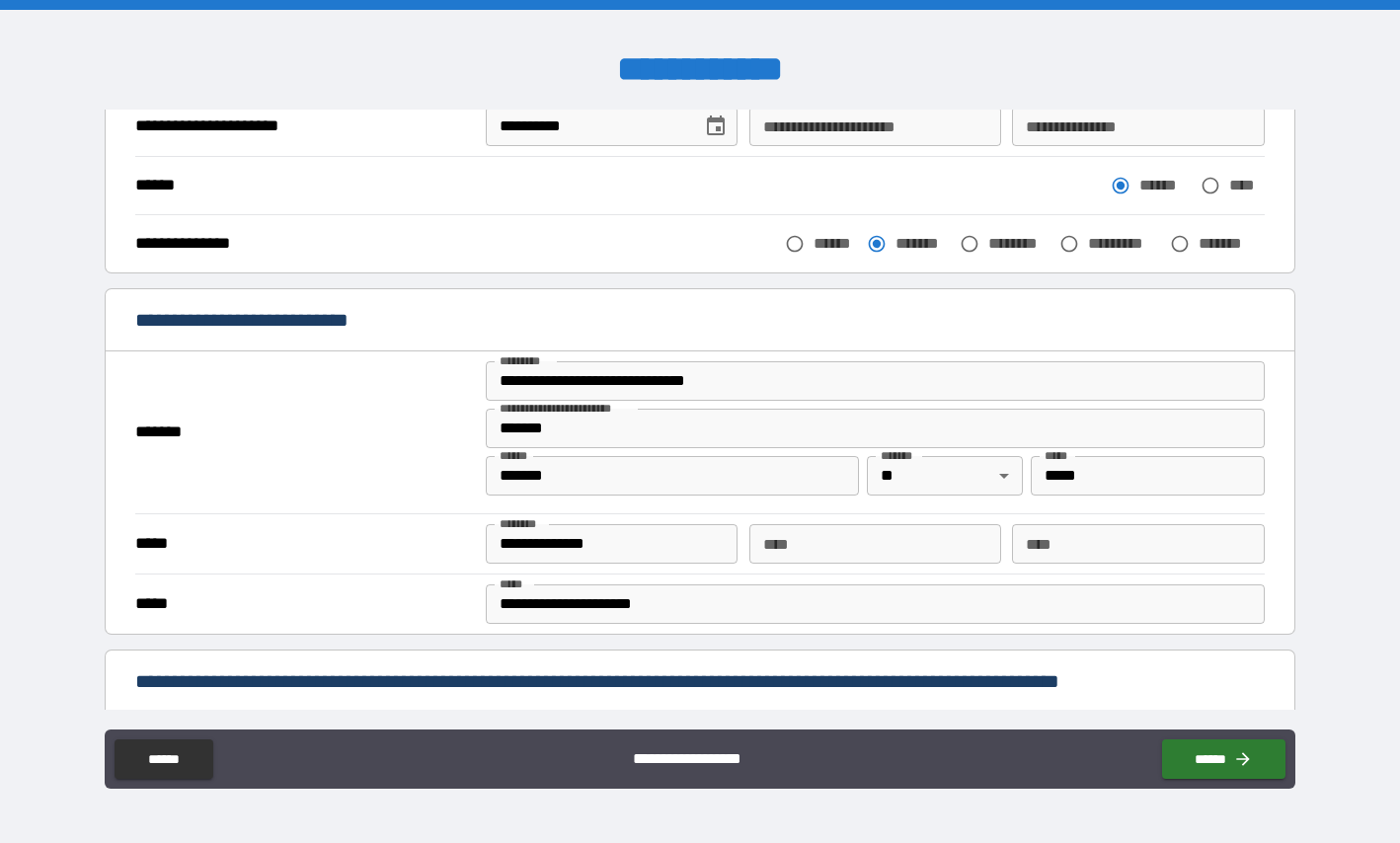 scroll, scrollTop: 146, scrollLeft: 0, axis: vertical 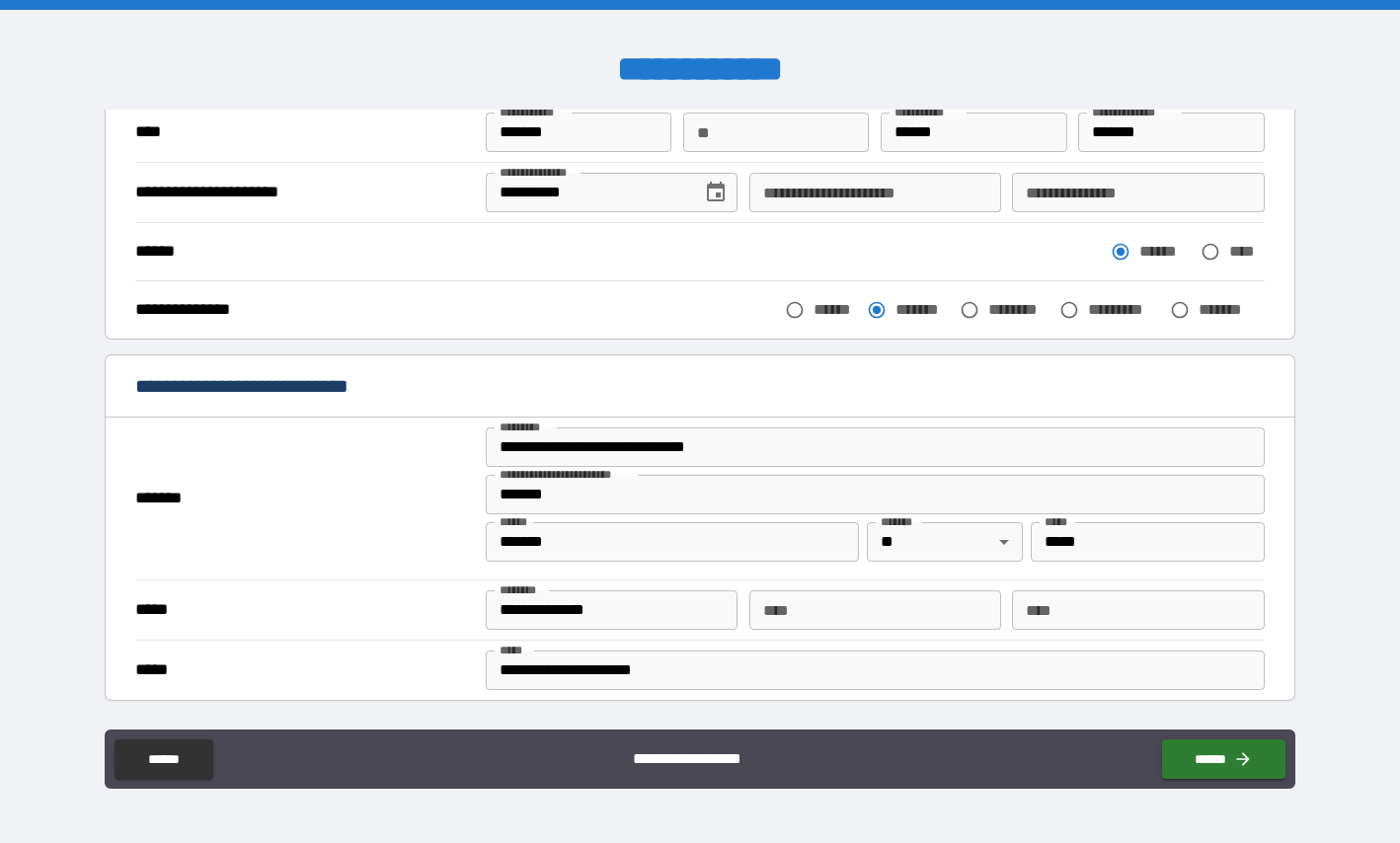 click on "**********" at bounding box center [875, 447] 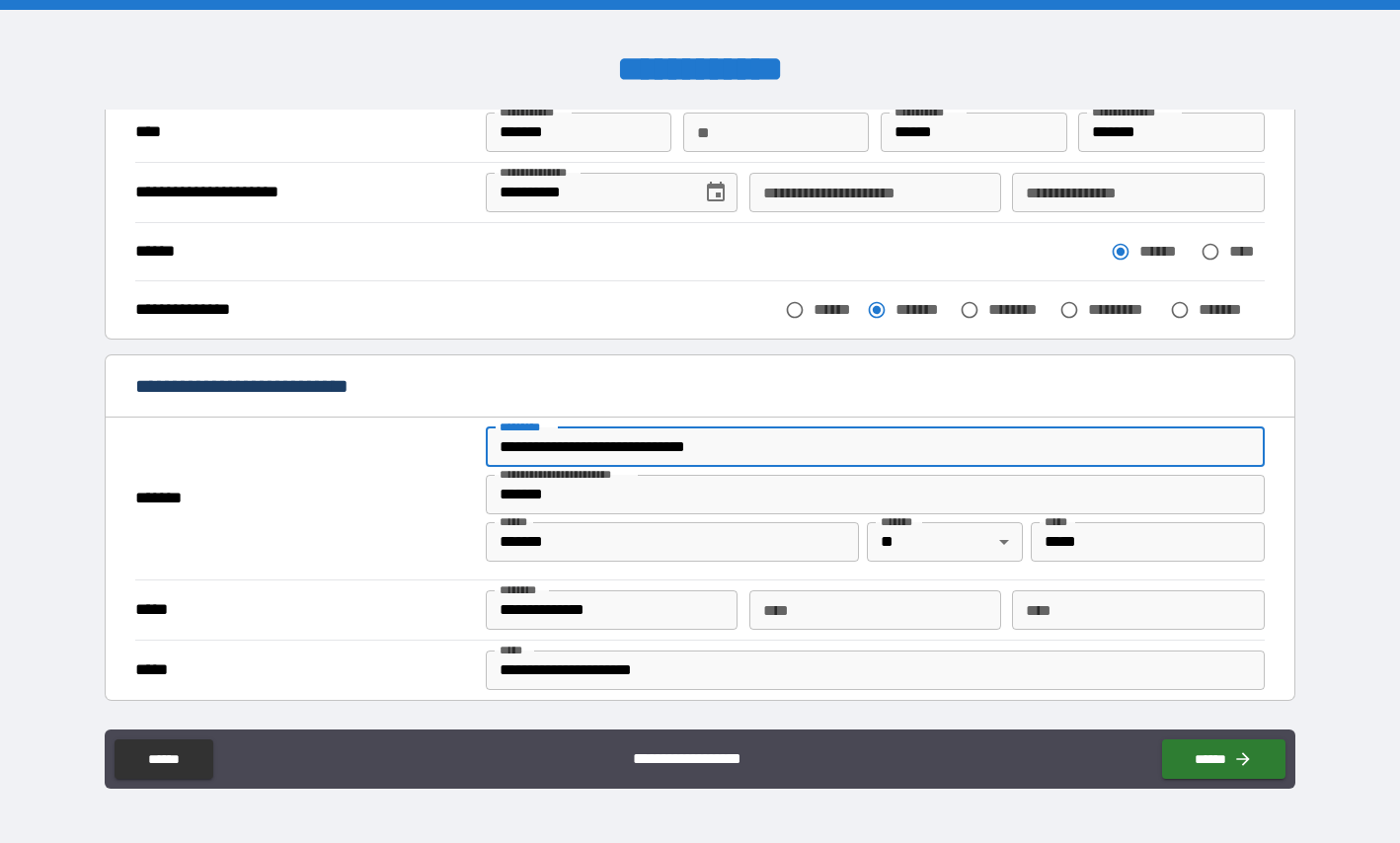 type on "**********" 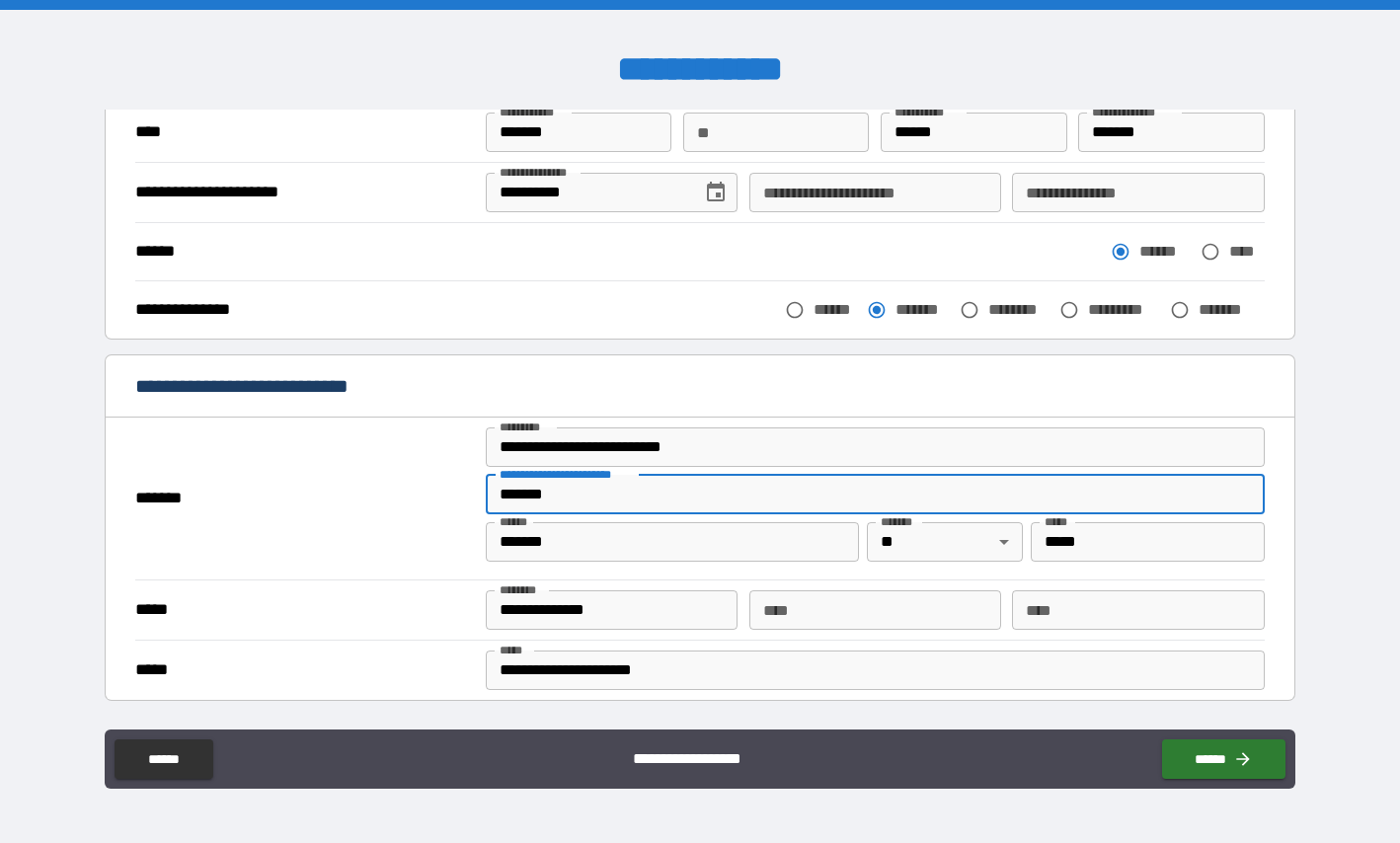 drag, startPoint x: 553, startPoint y: 496, endPoint x: 462, endPoint y: 496, distance: 91 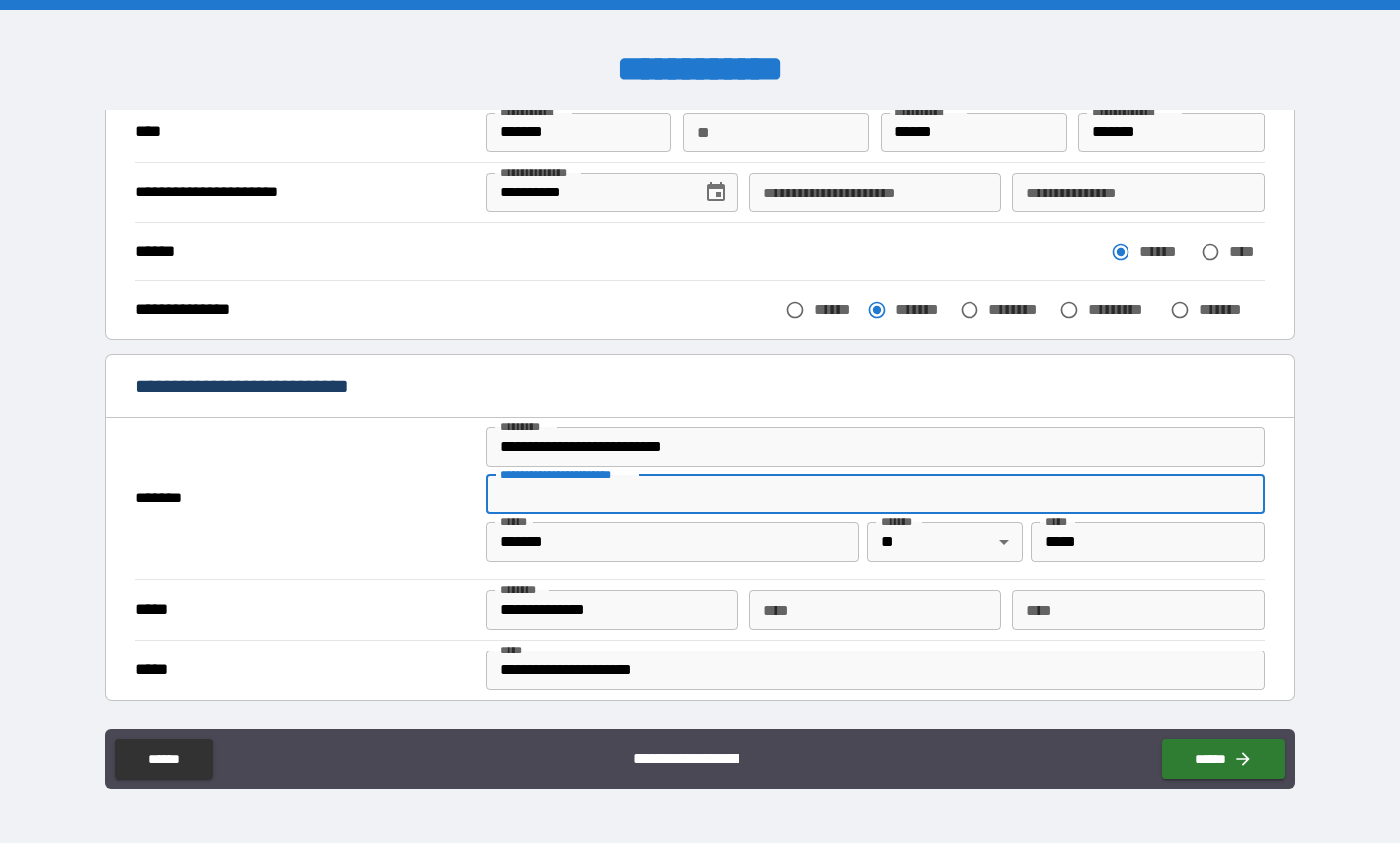 click on "**********" at bounding box center [875, 495] 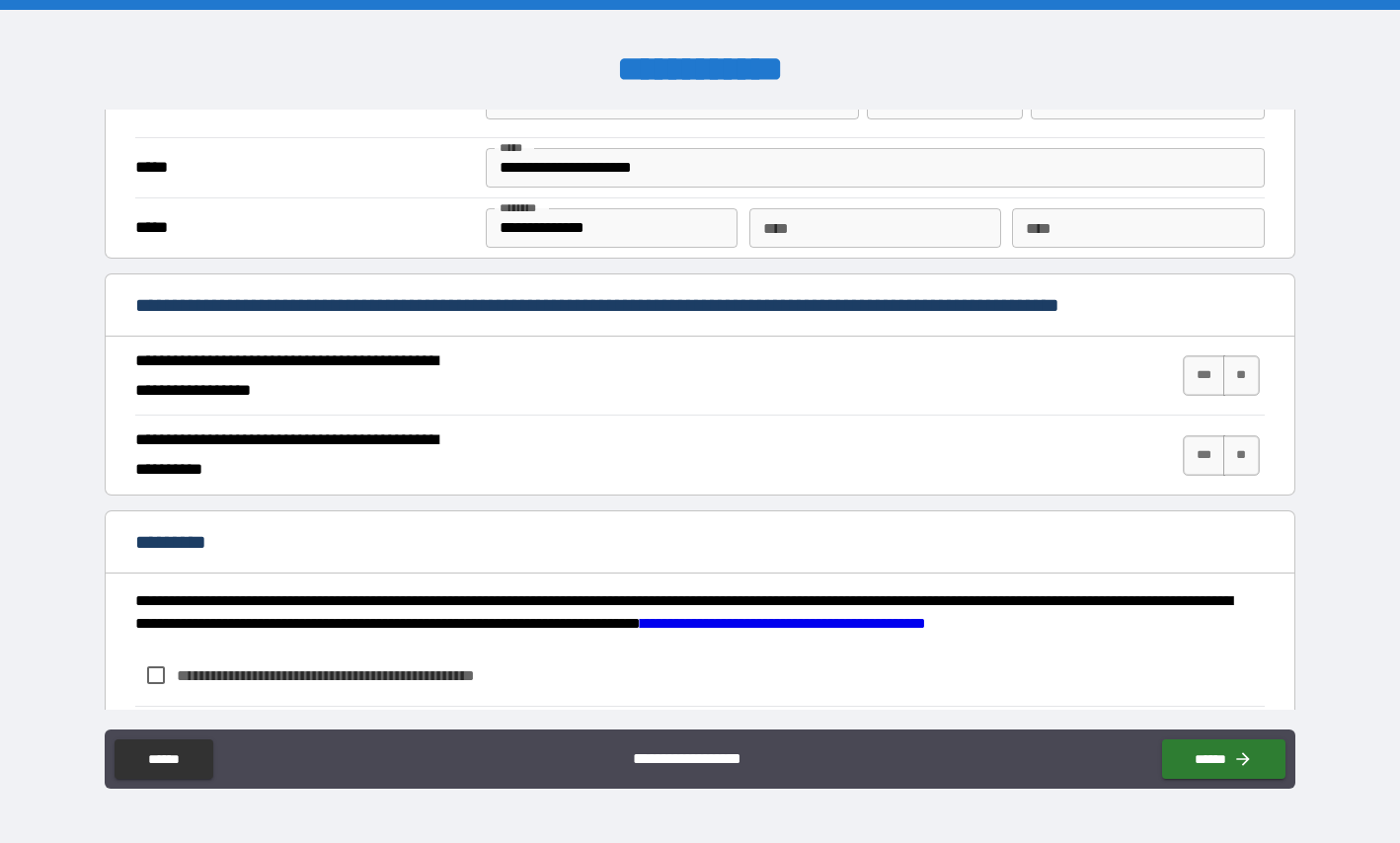 scroll, scrollTop: 1617, scrollLeft: 0, axis: vertical 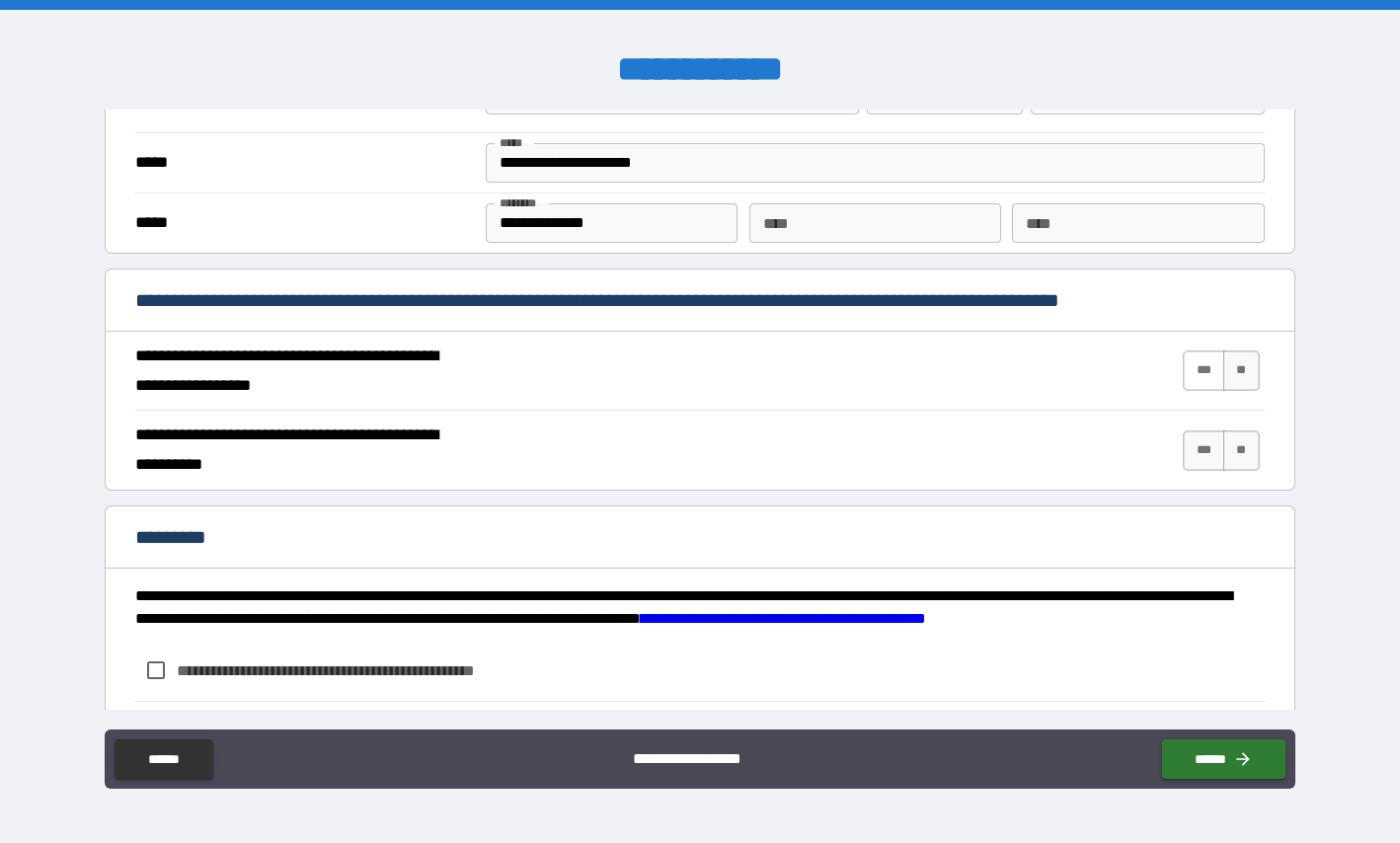 click on "***" at bounding box center [1204, 370] 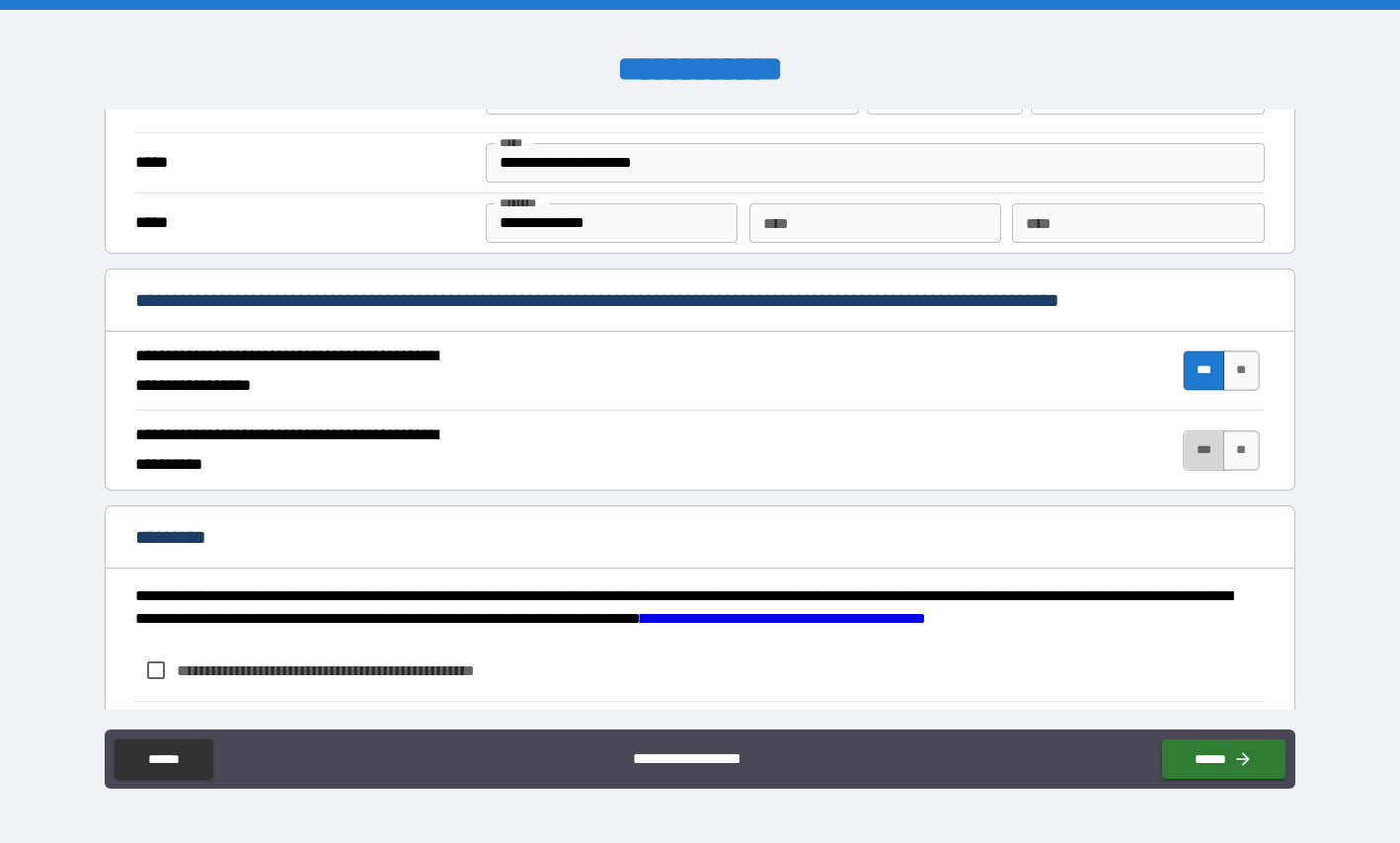 click on "***" at bounding box center (1204, 450) 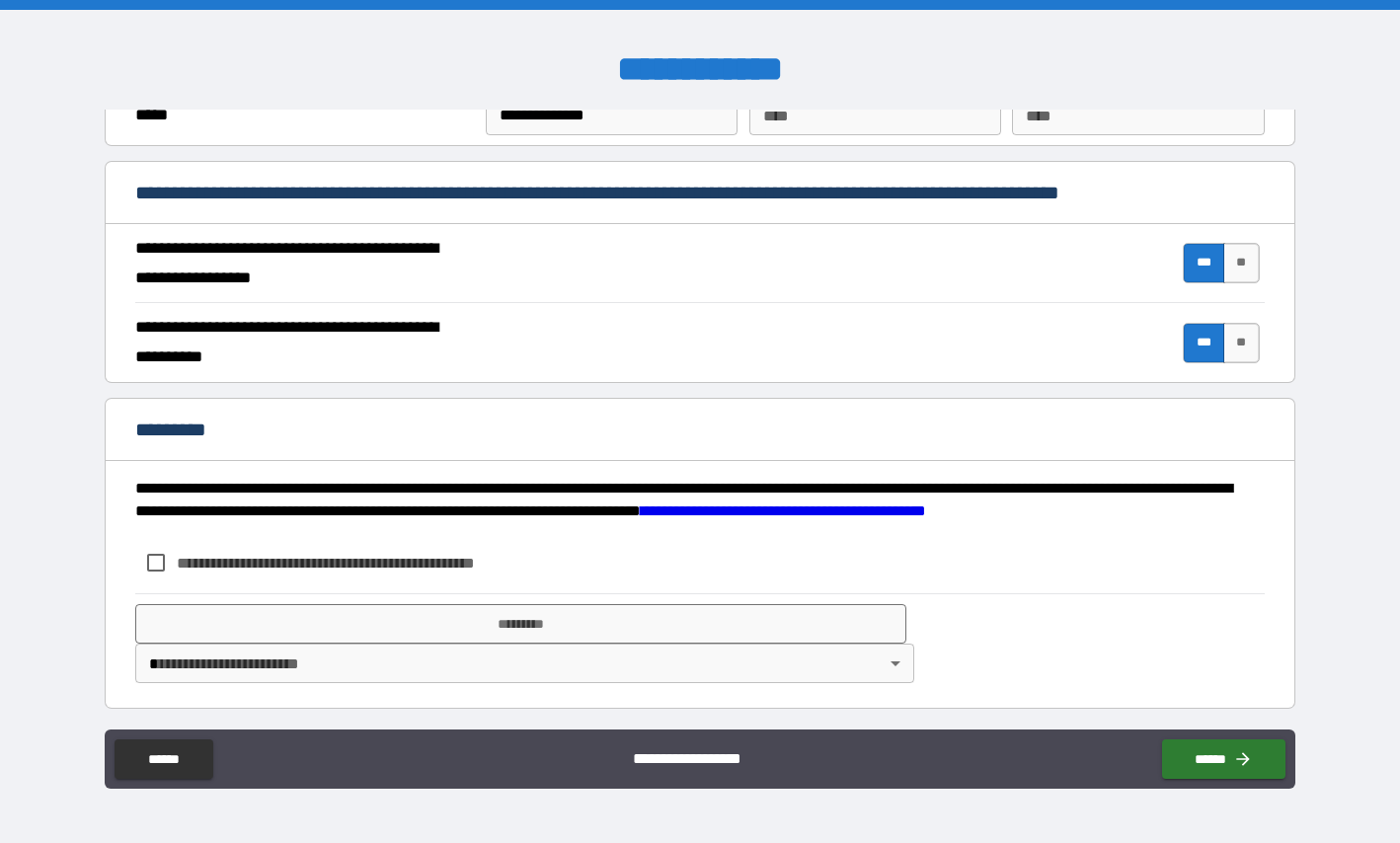 scroll, scrollTop: 1728, scrollLeft: 0, axis: vertical 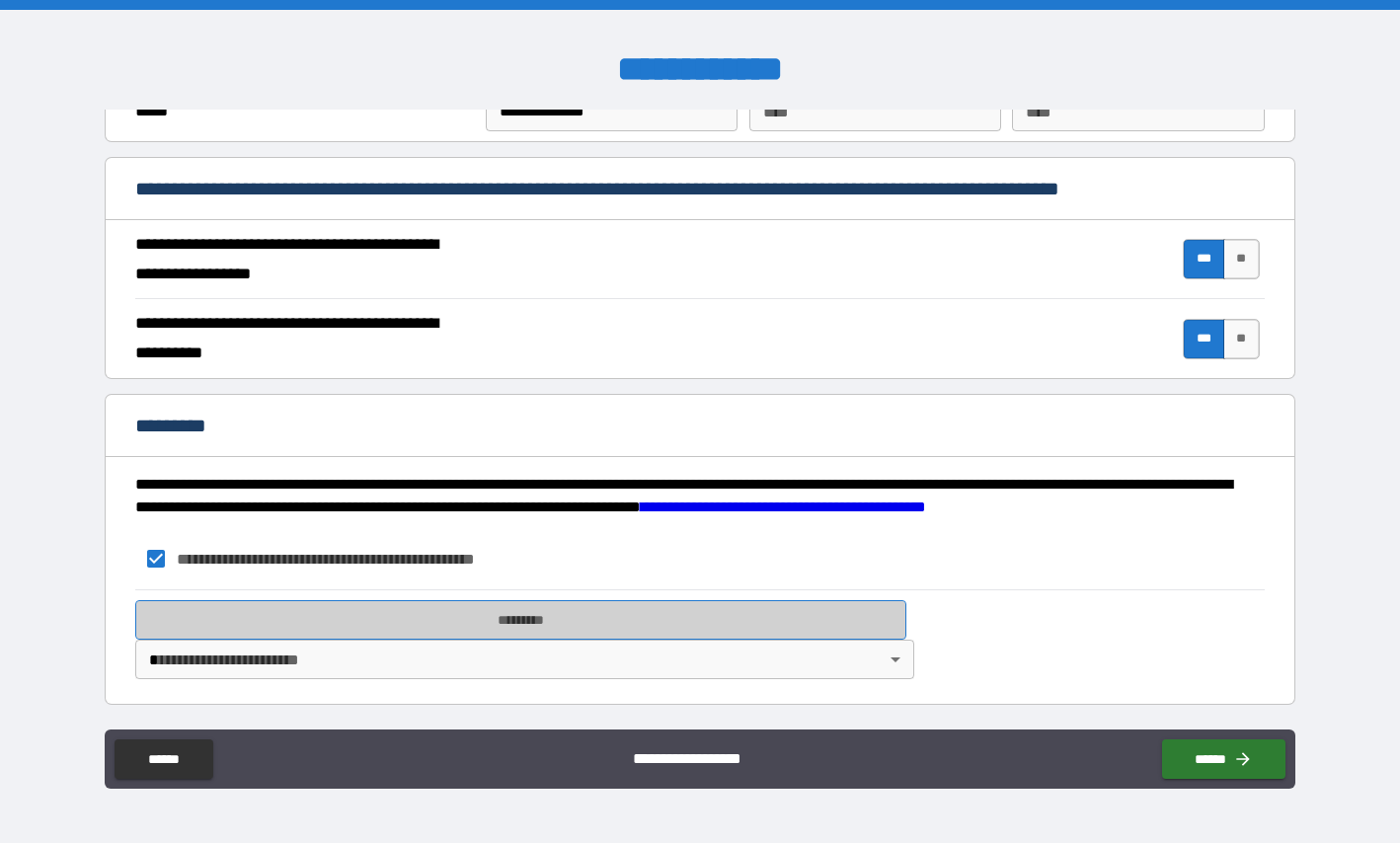 click on "*********" at bounding box center [520, 620] 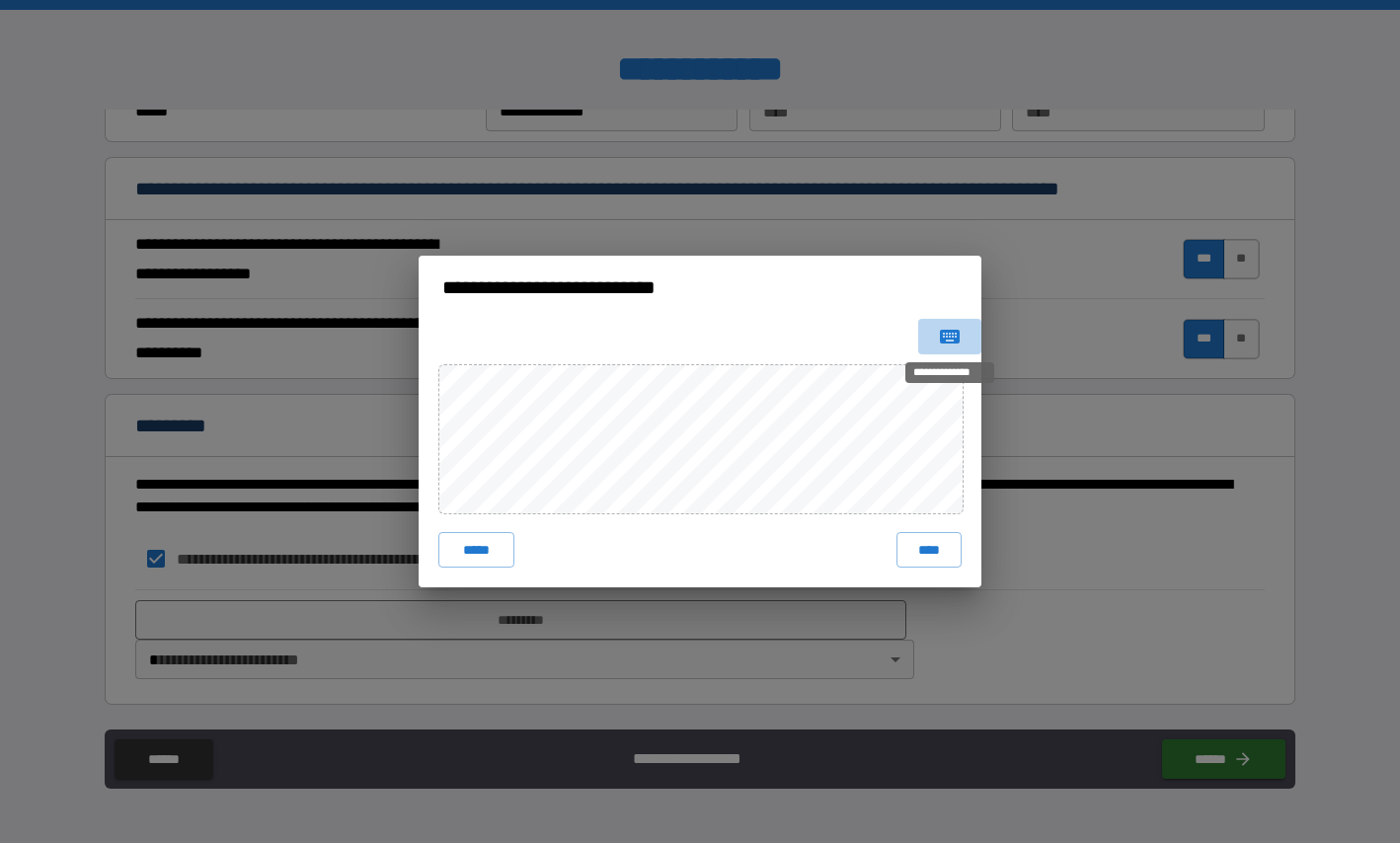 click 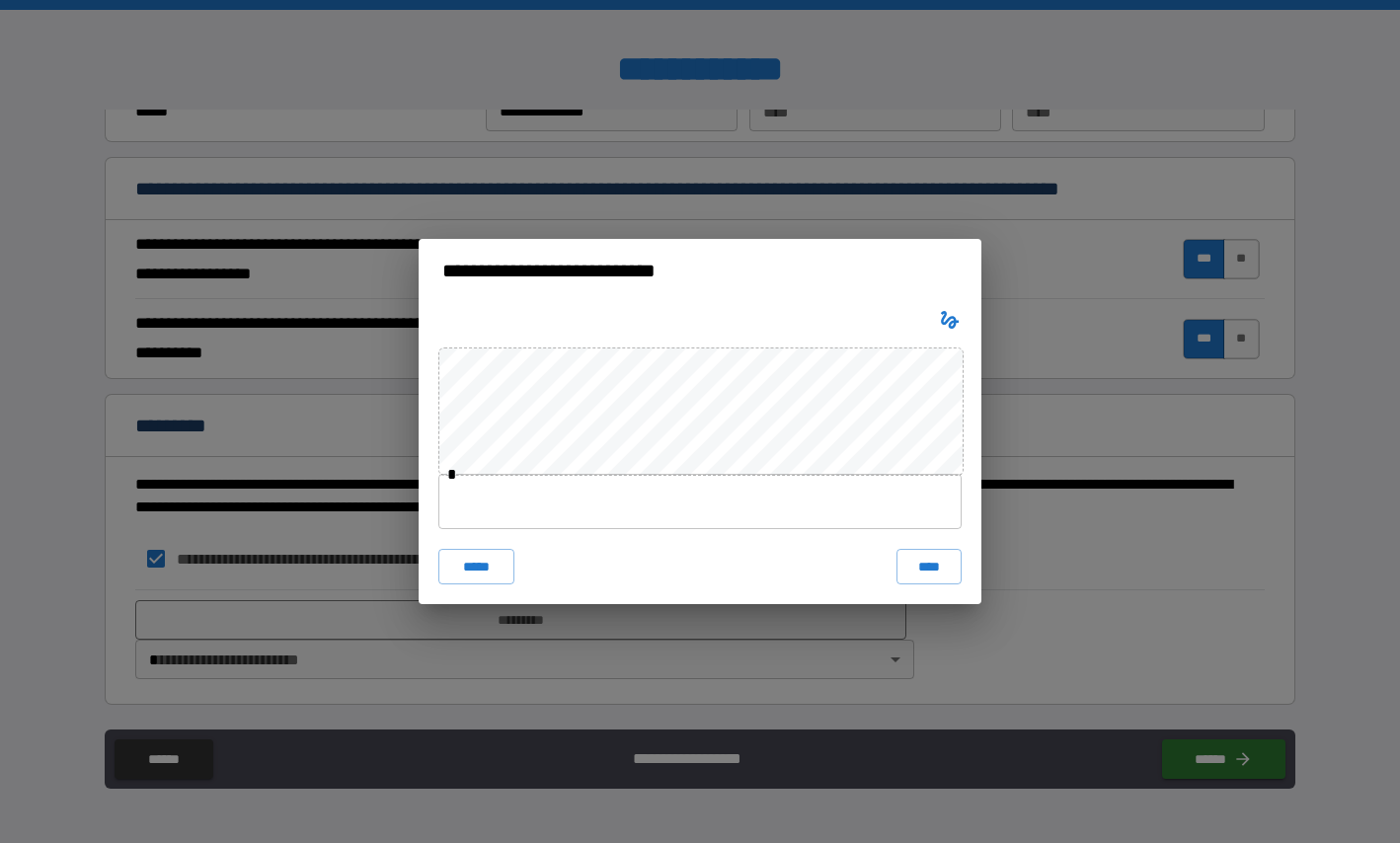 type 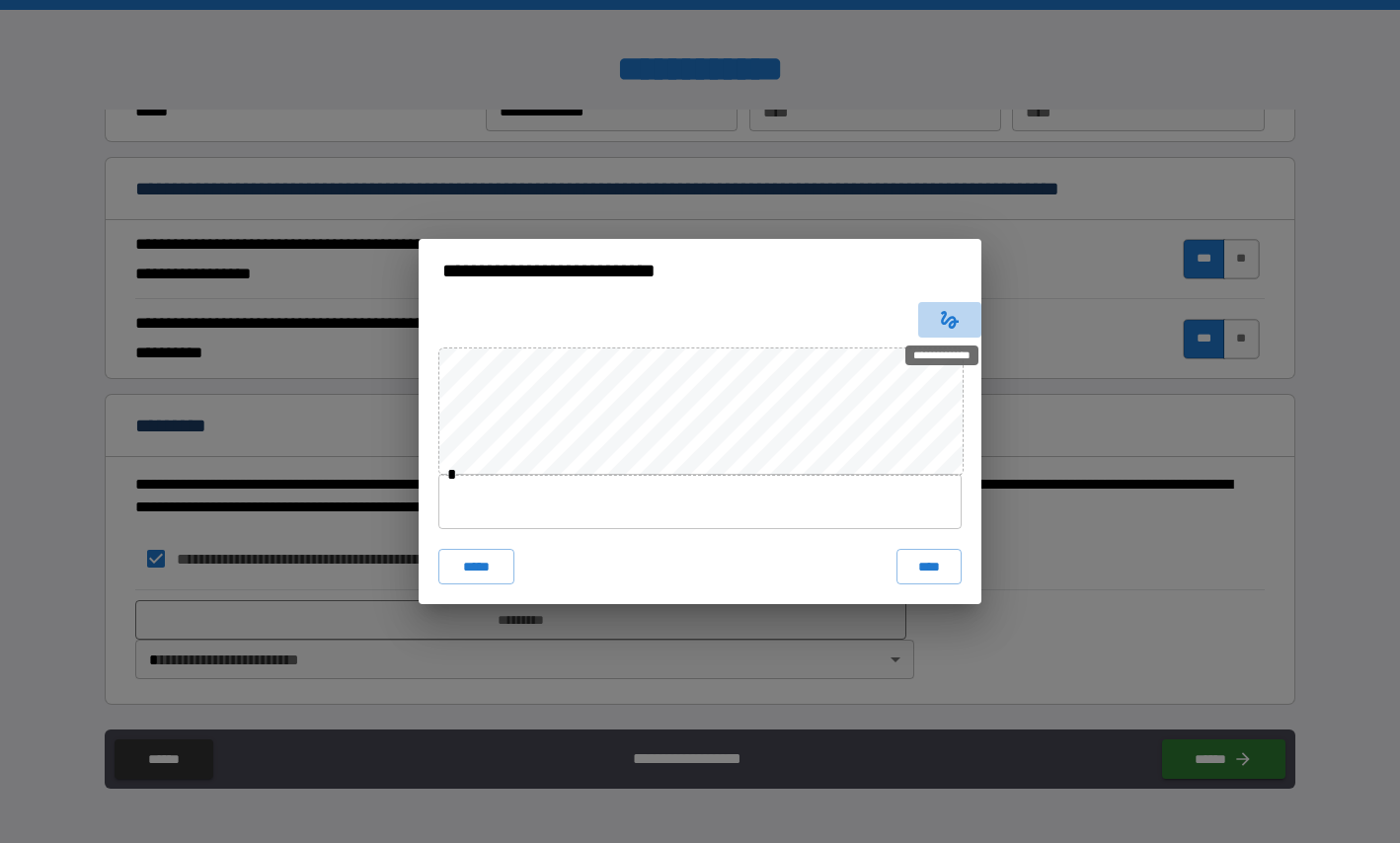 click 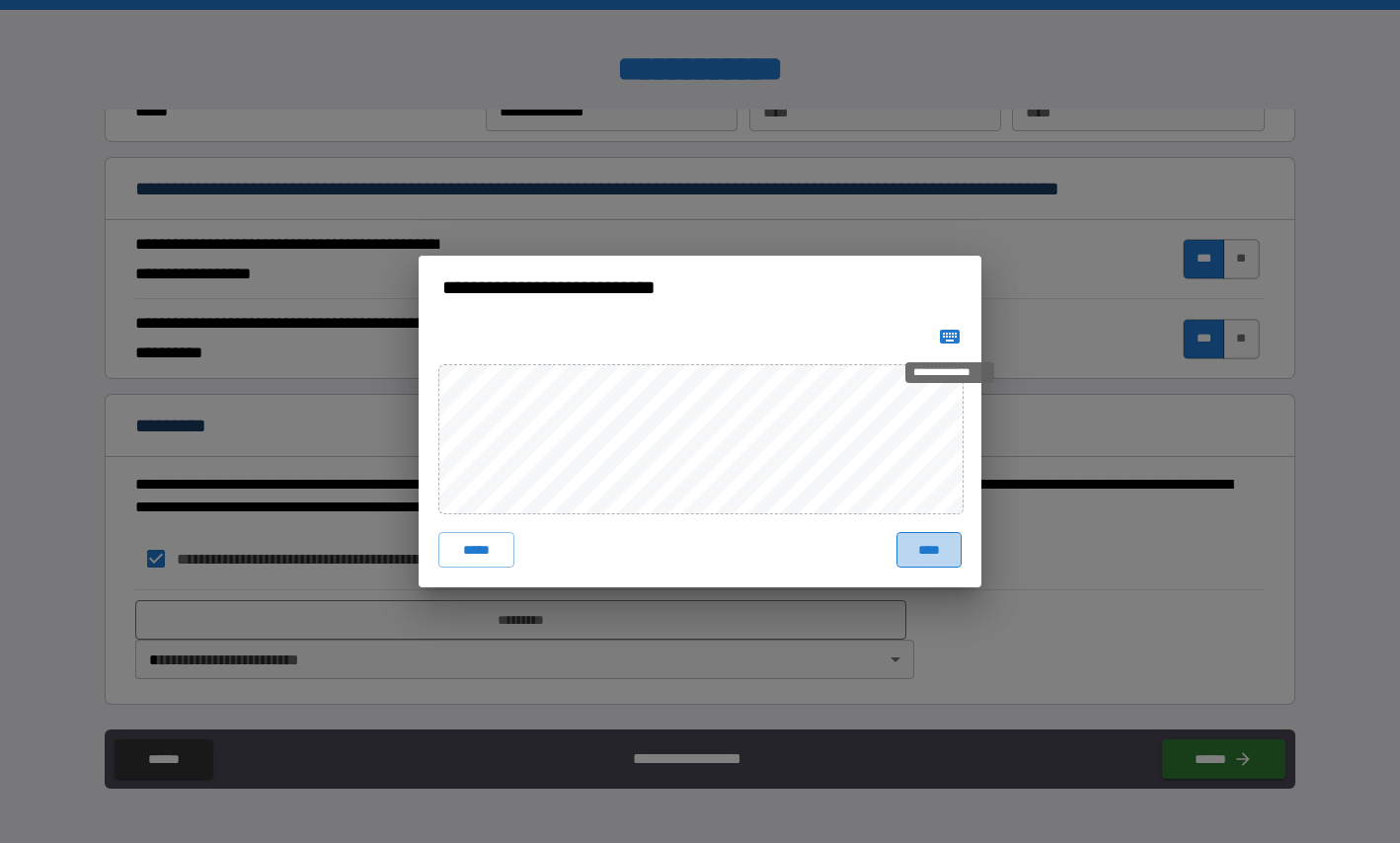 click on "****" at bounding box center [929, 550] 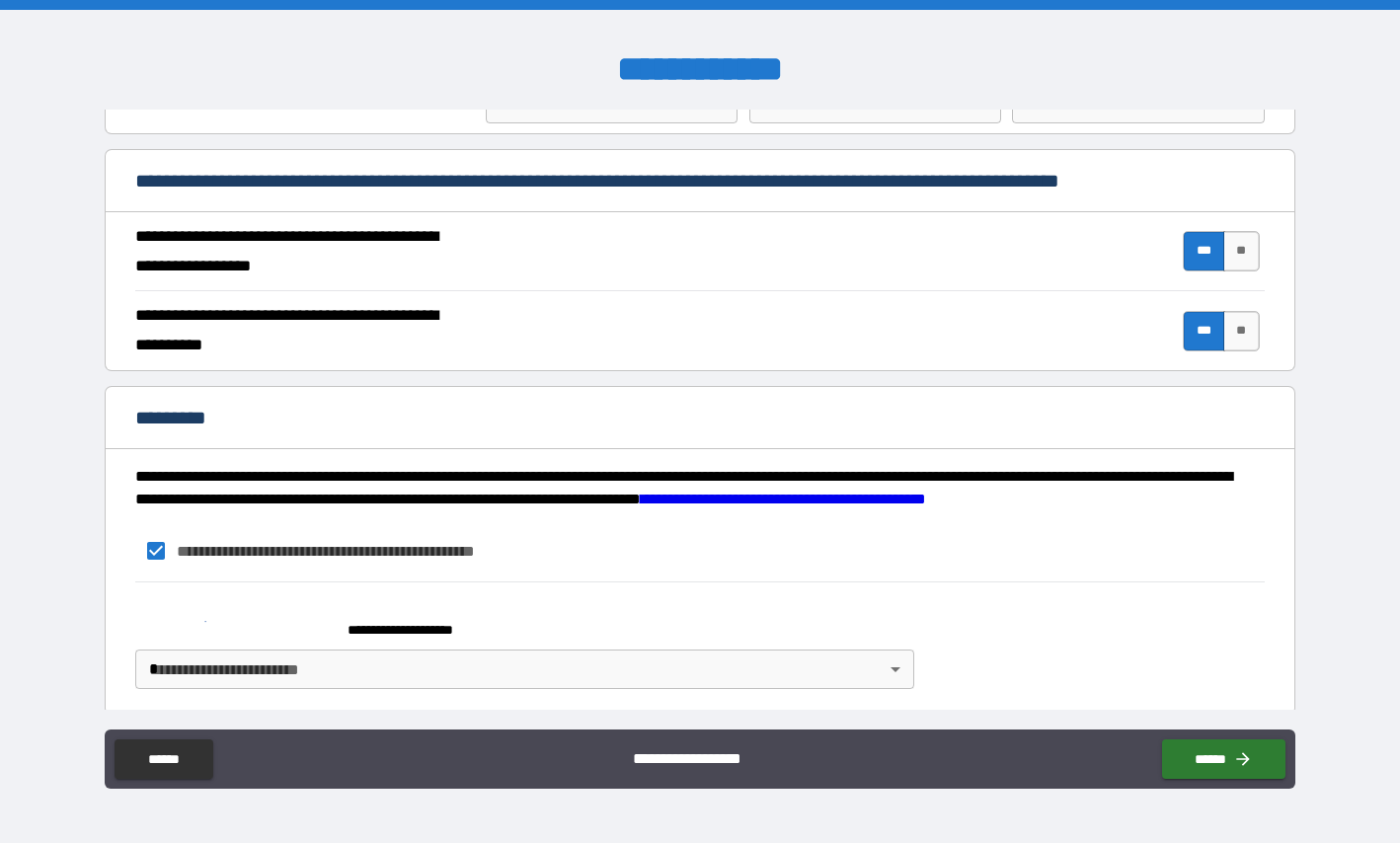 scroll, scrollTop: 1746, scrollLeft: 0, axis: vertical 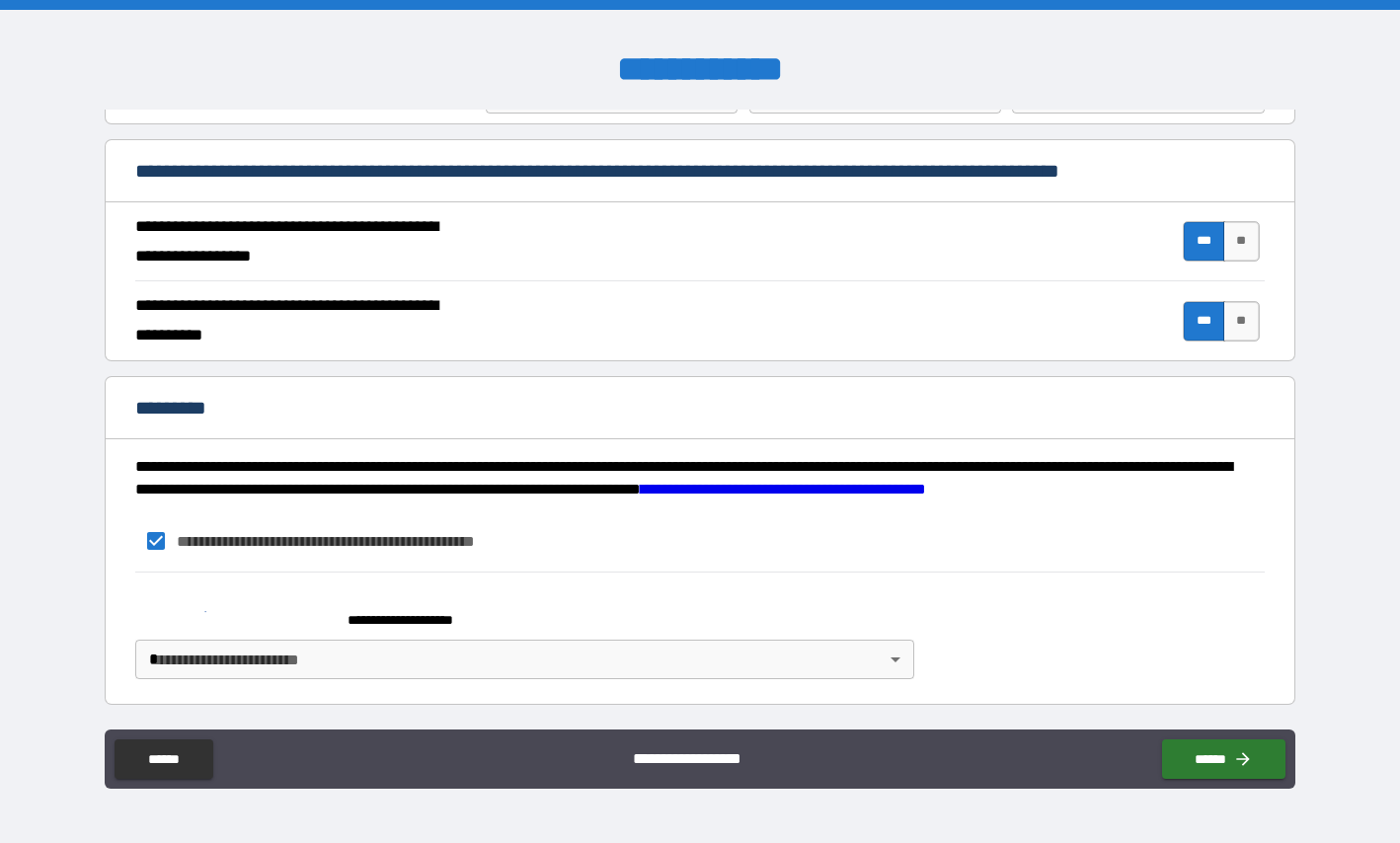 click on "**********" at bounding box center [420, 620] 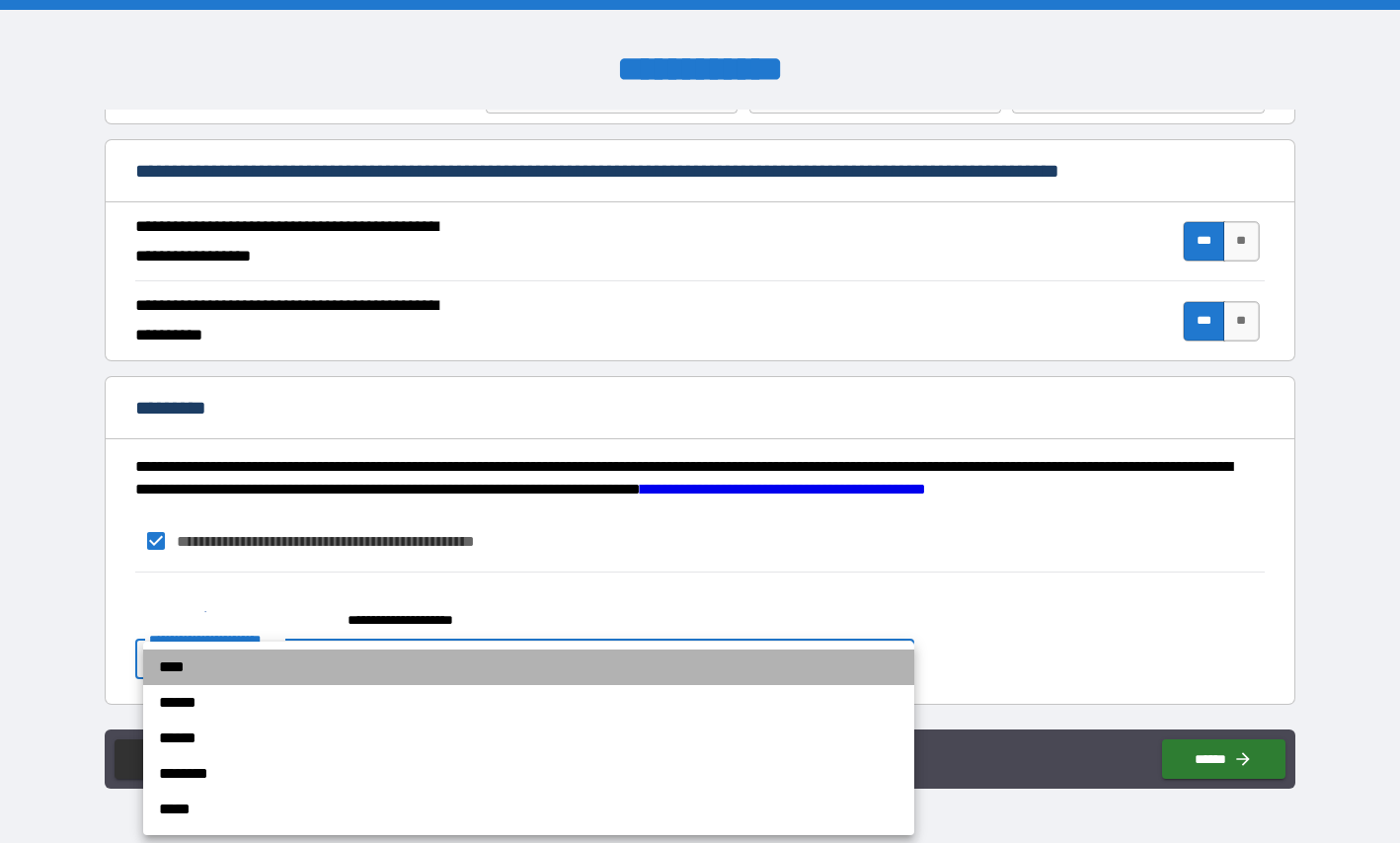 click on "****" at bounding box center [528, 667] 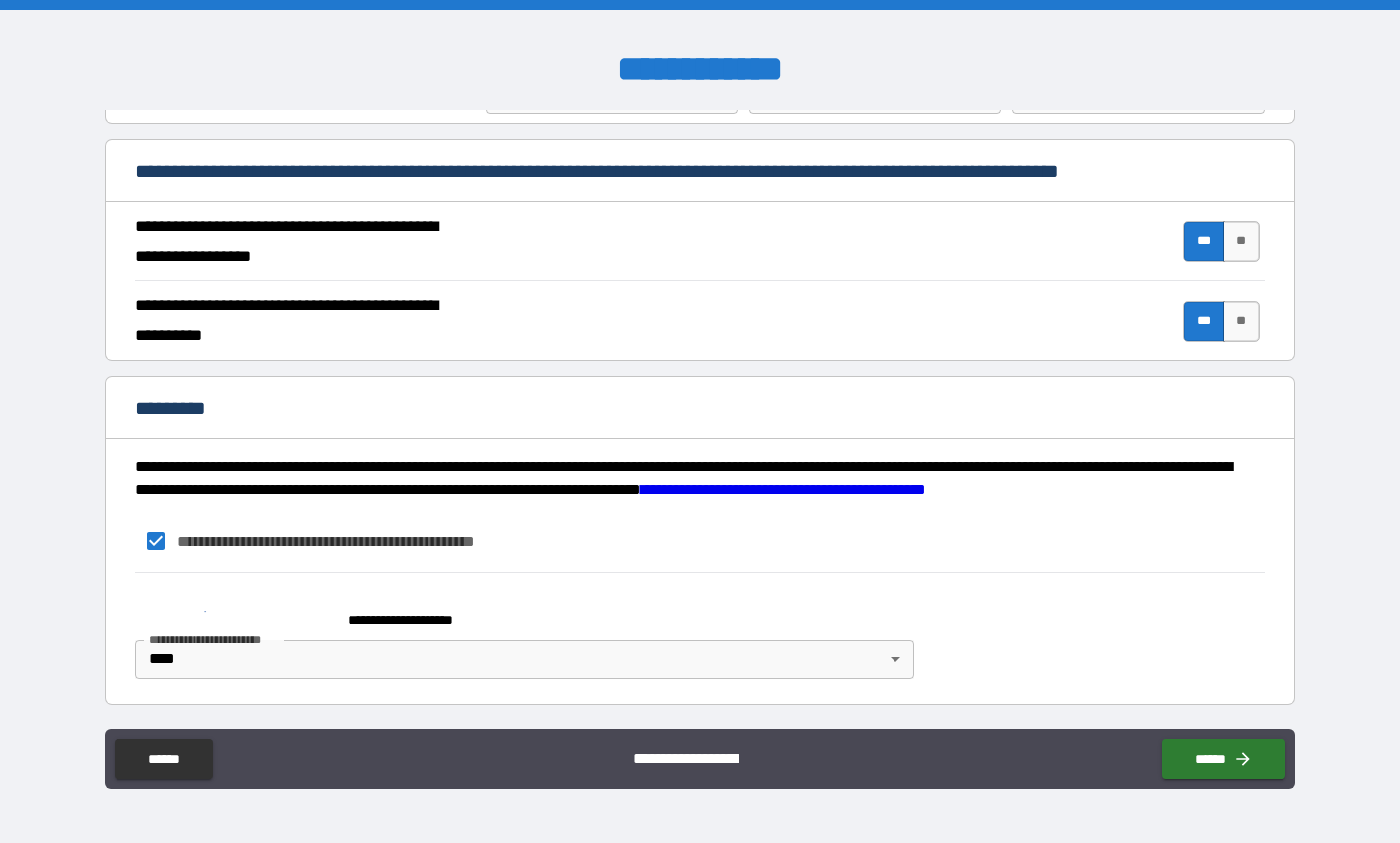 click on "**********" at bounding box center [520, 610] 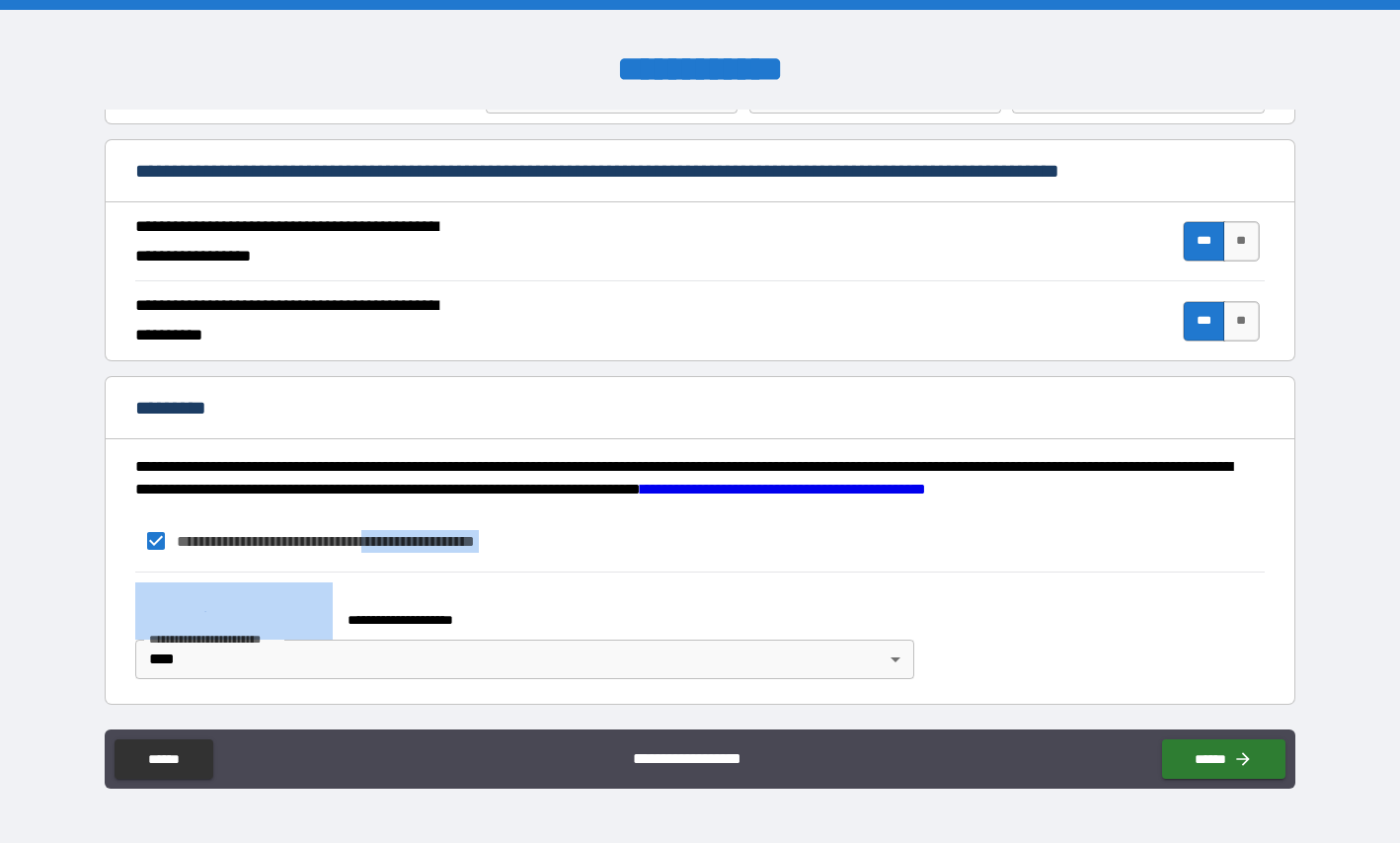 drag, startPoint x: 415, startPoint y: 573, endPoint x: 396, endPoint y: 542, distance: 36.359318 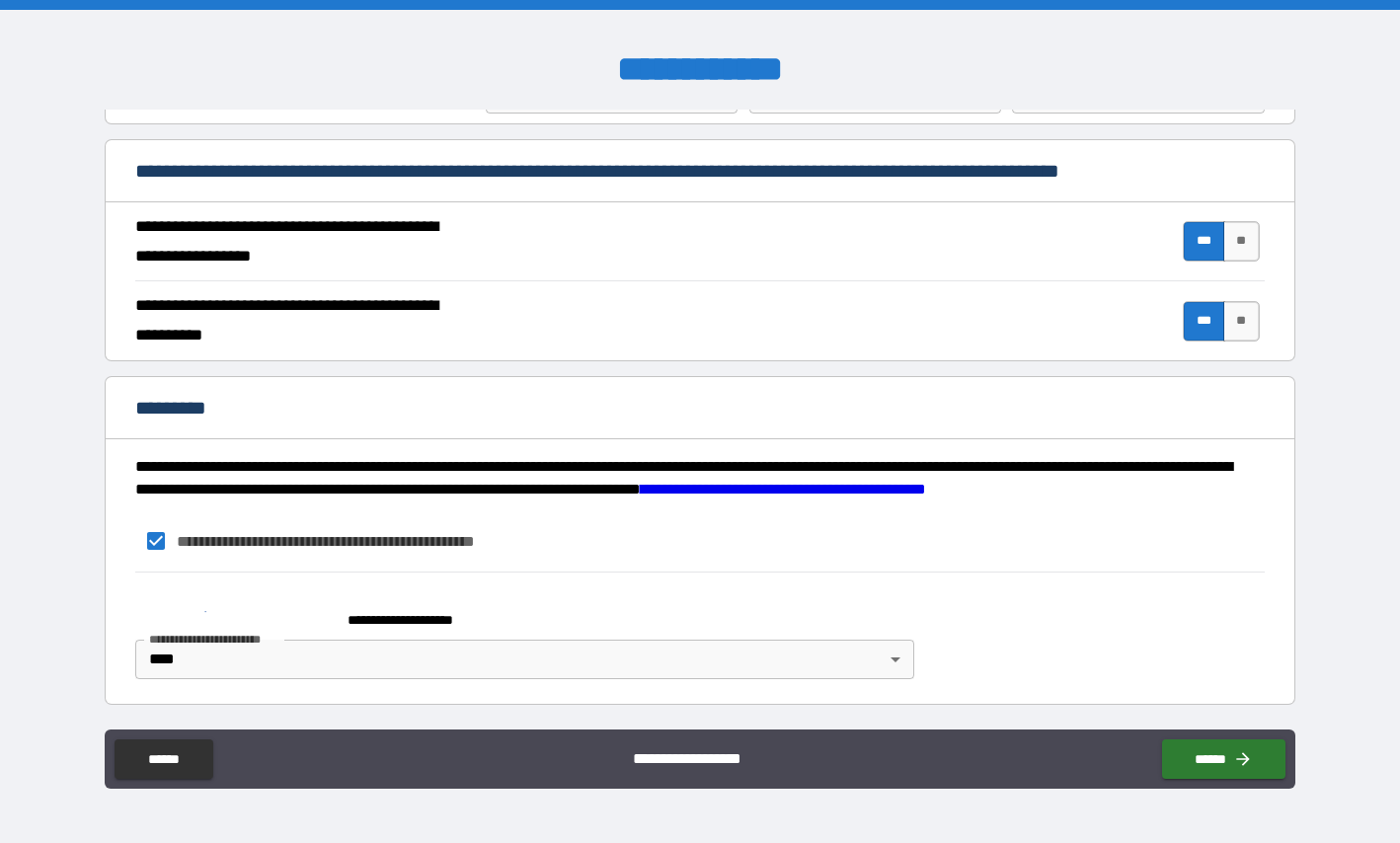 click on "**********" at bounding box center (520, 610) 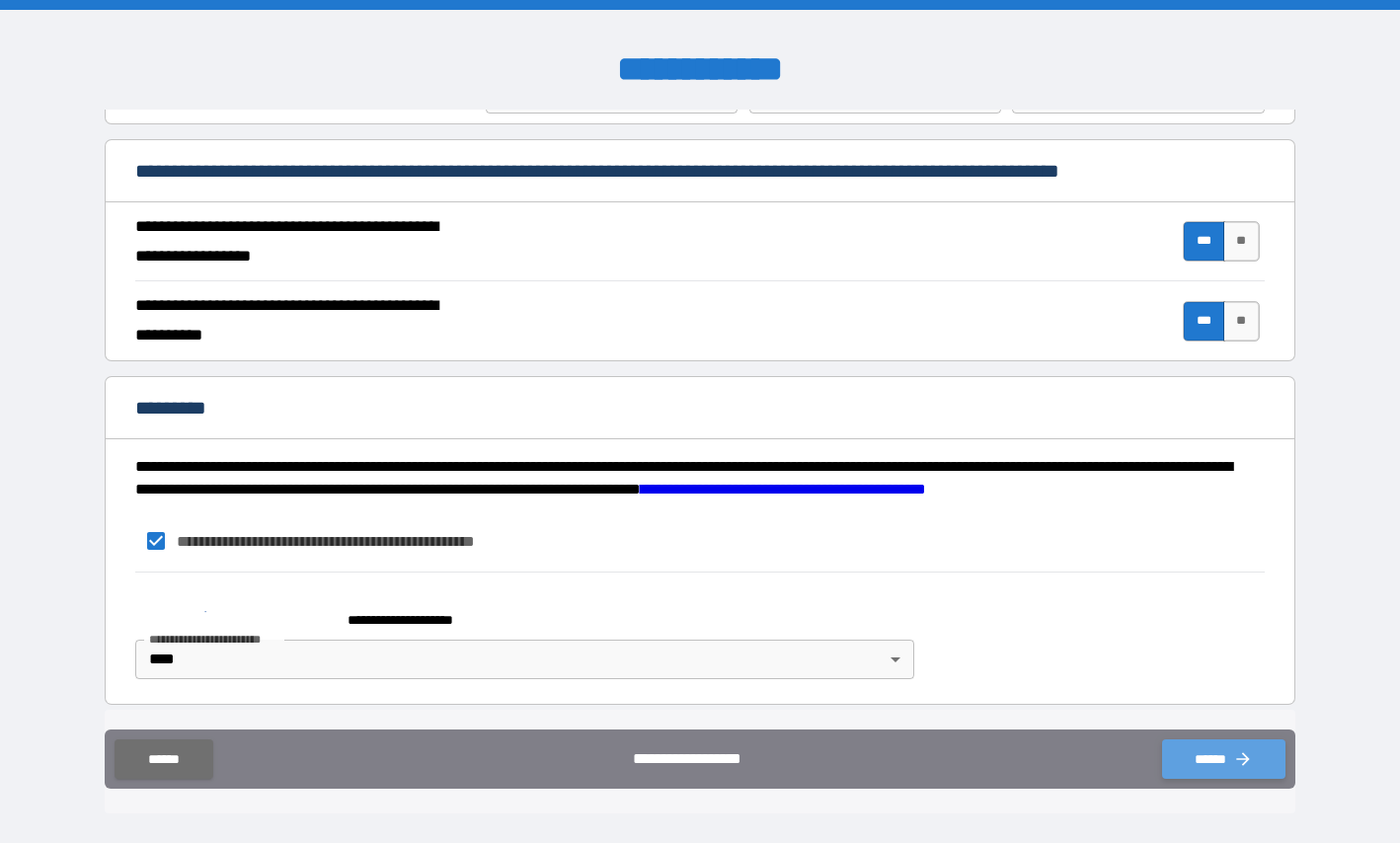 click on "******" at bounding box center (1223, 759) 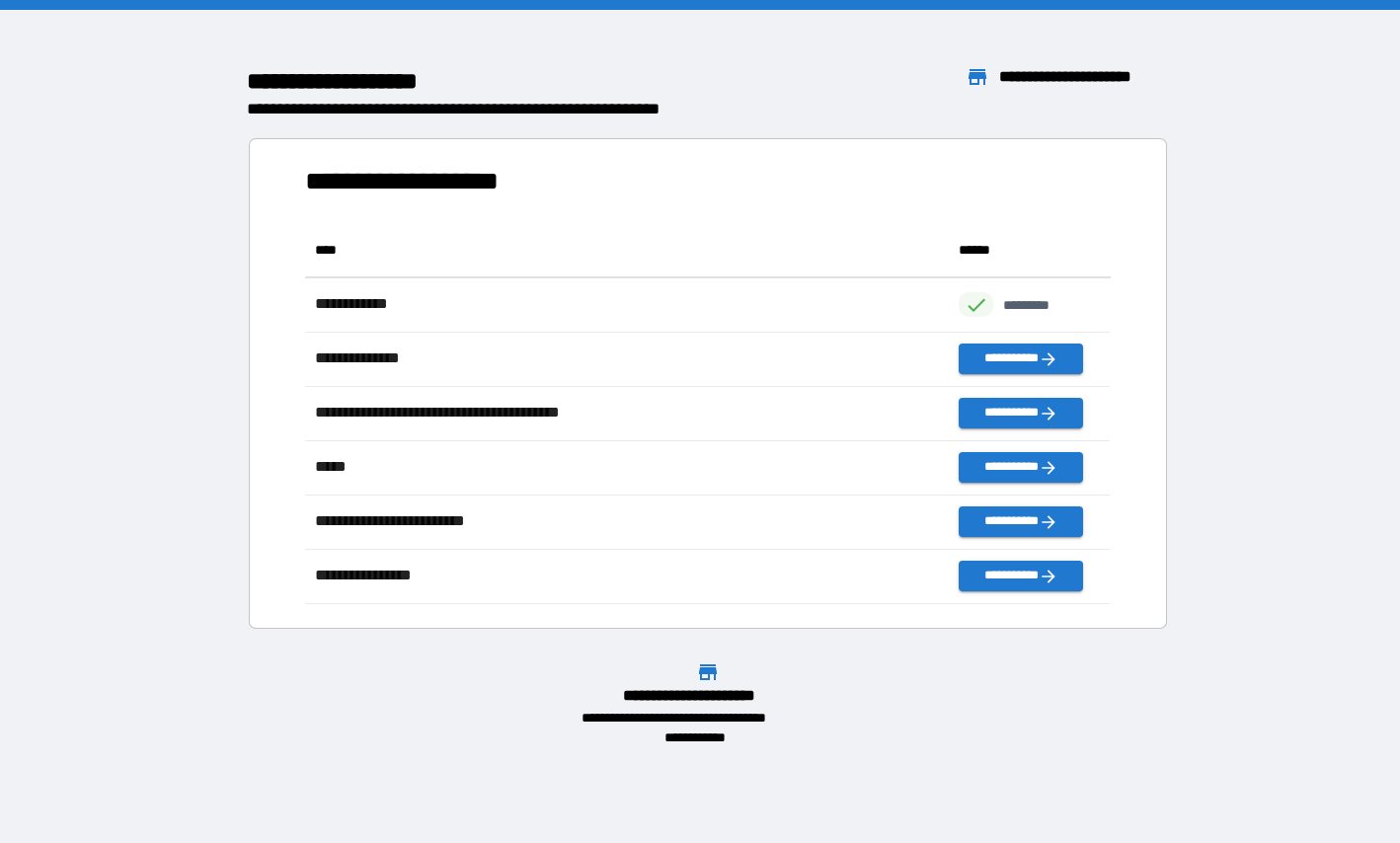 scroll, scrollTop: 16, scrollLeft: 16, axis: both 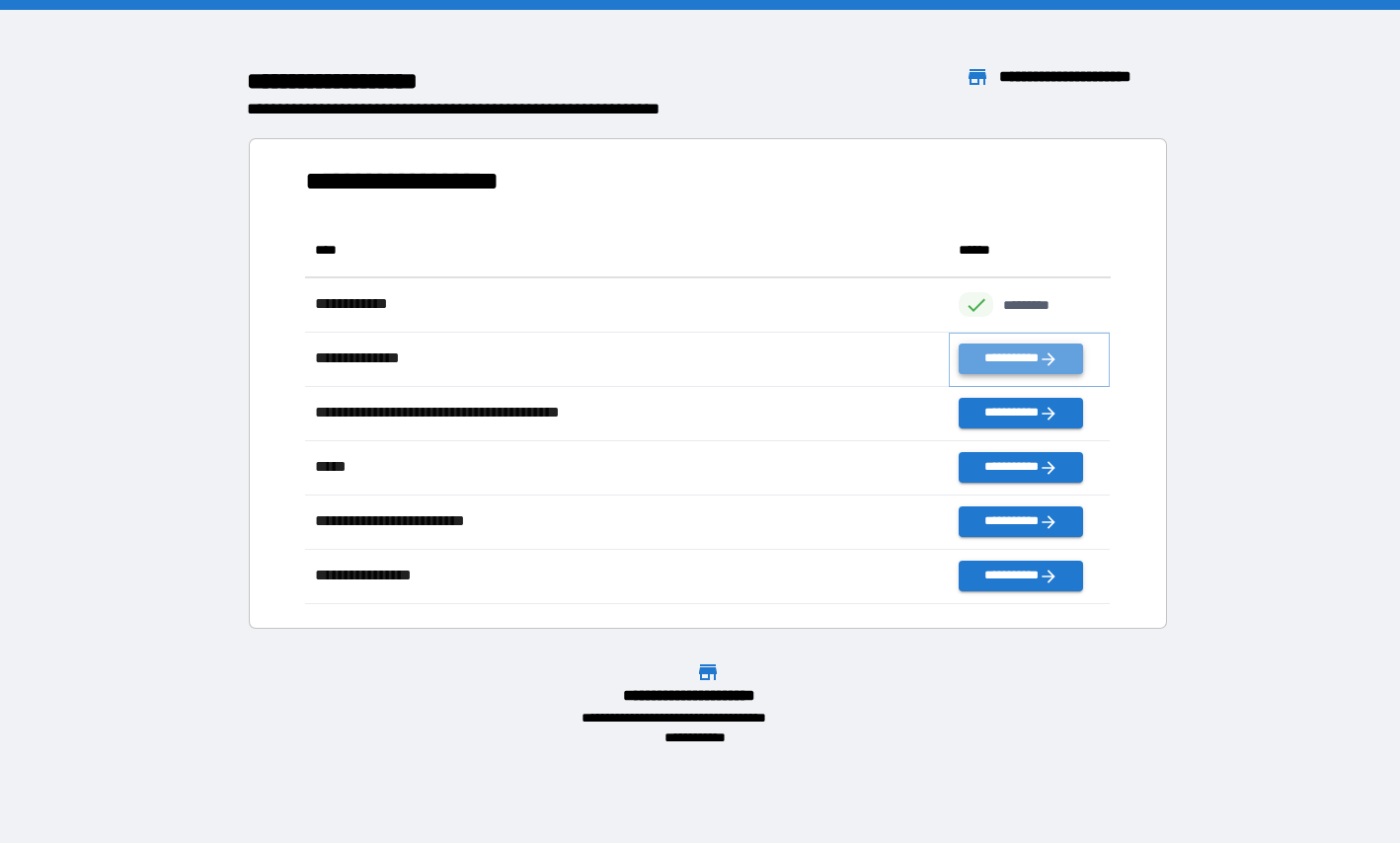 click on "**********" at bounding box center (1020, 358) 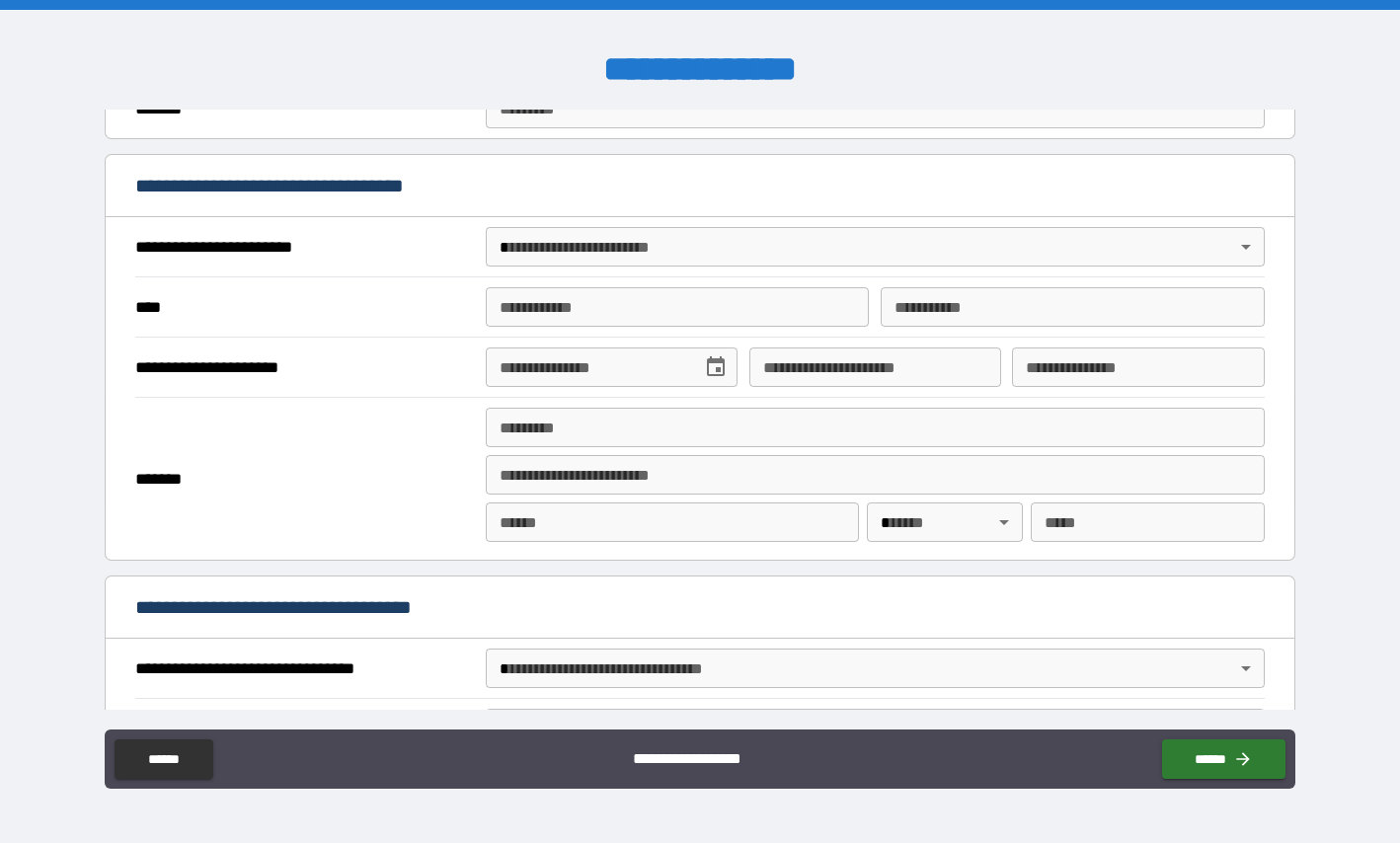 scroll, scrollTop: 831, scrollLeft: 0, axis: vertical 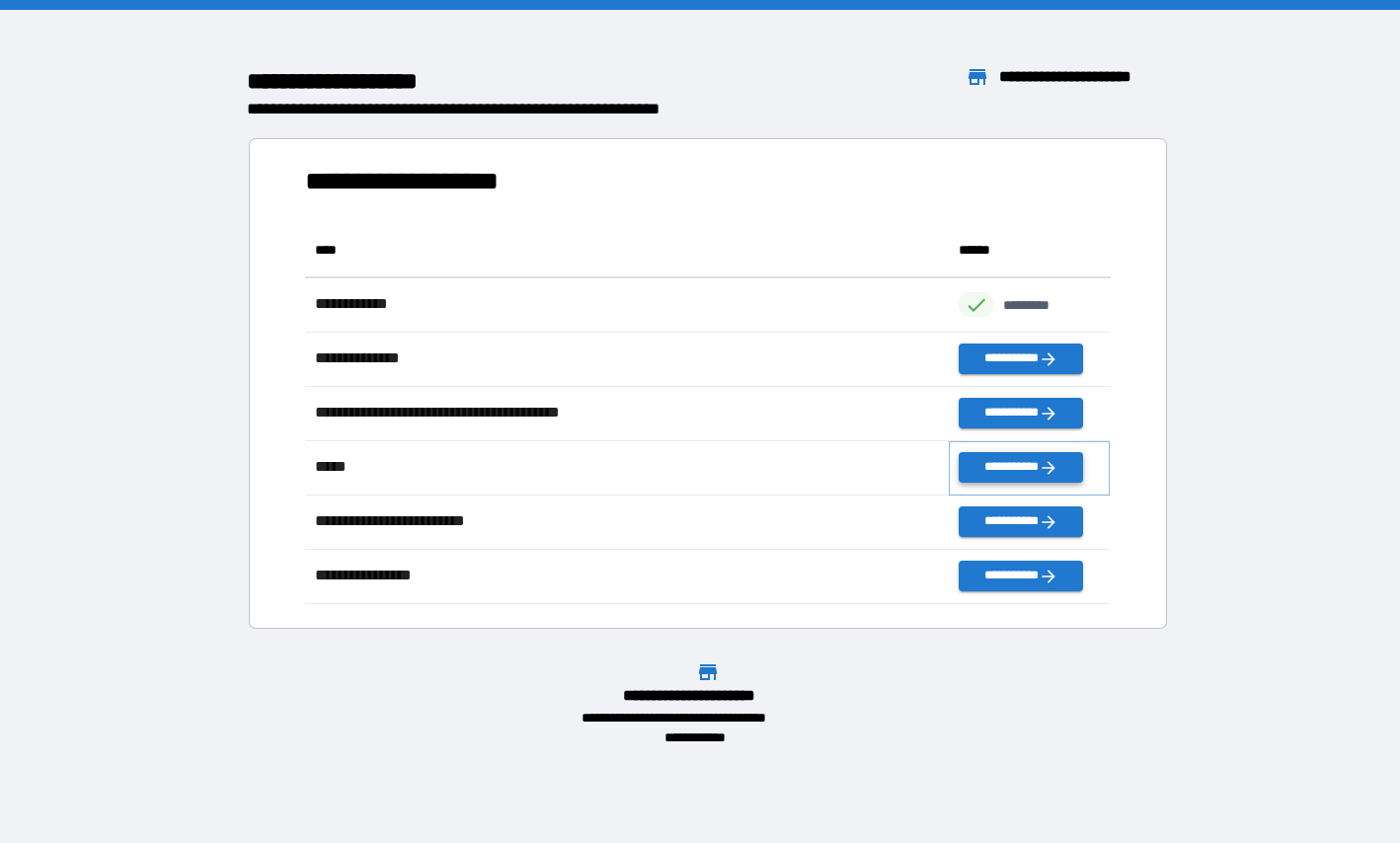 click on "**********" at bounding box center [1020, 467] 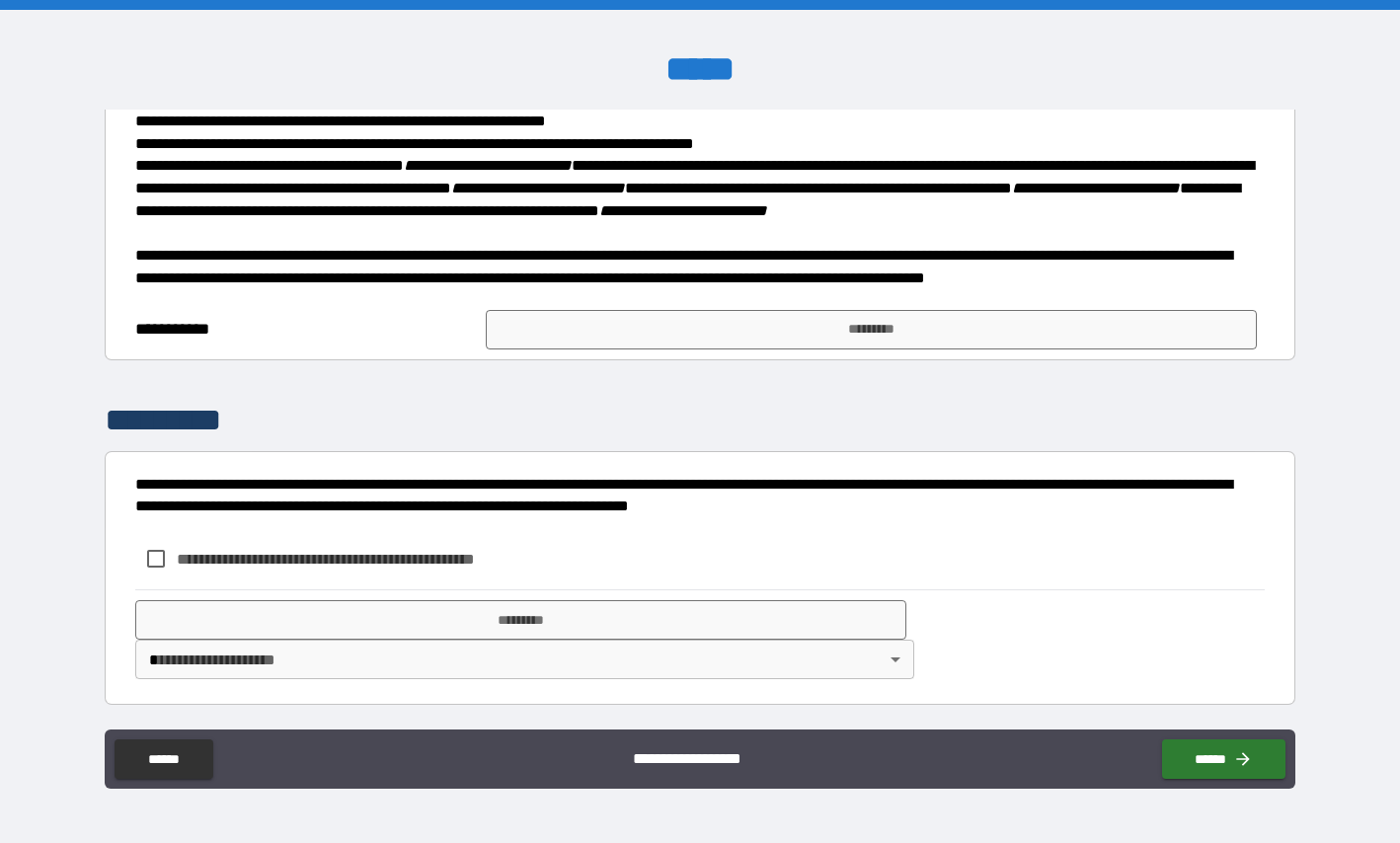 scroll, scrollTop: 1714, scrollLeft: 0, axis: vertical 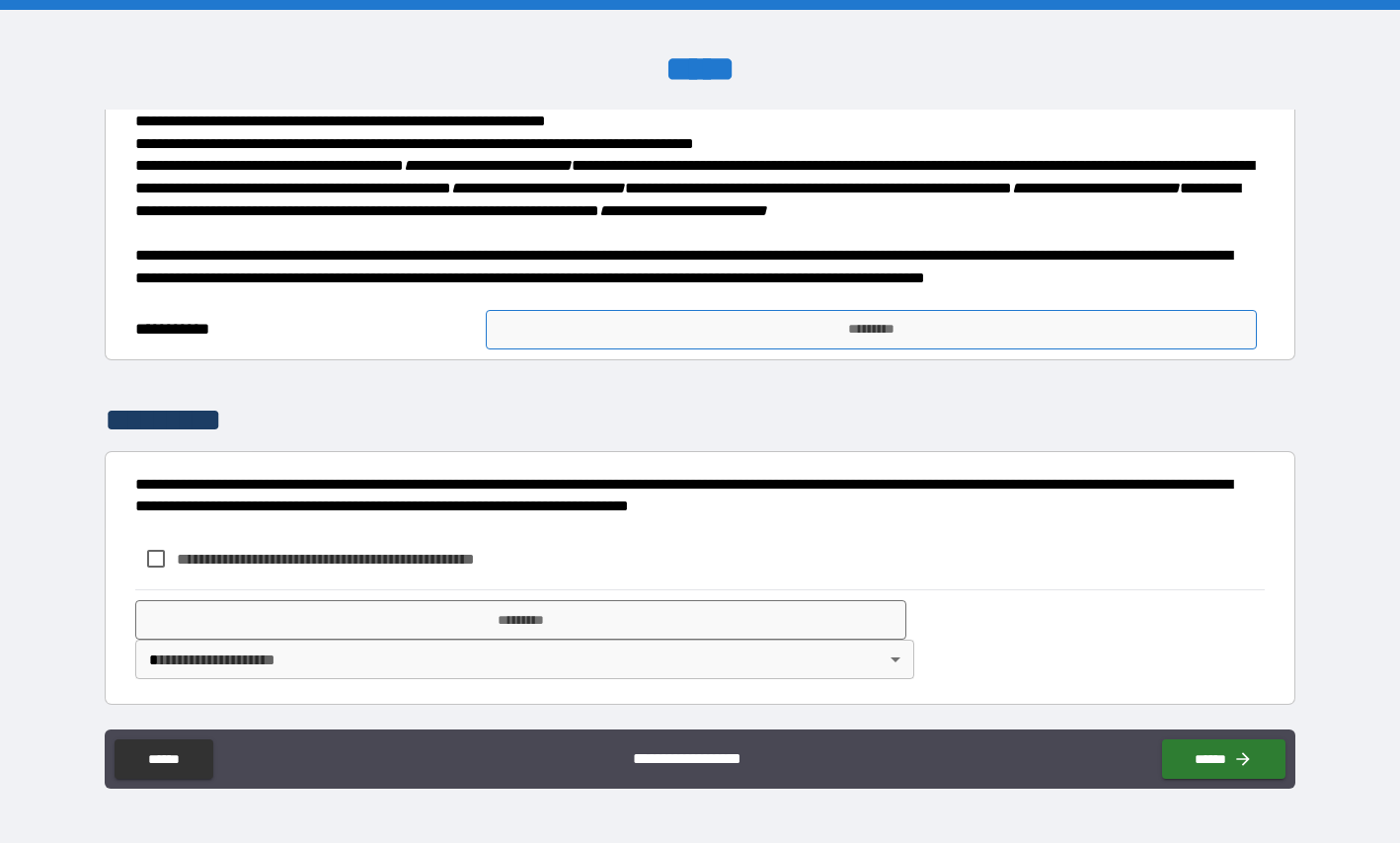 click on "*********" at bounding box center (871, 330) 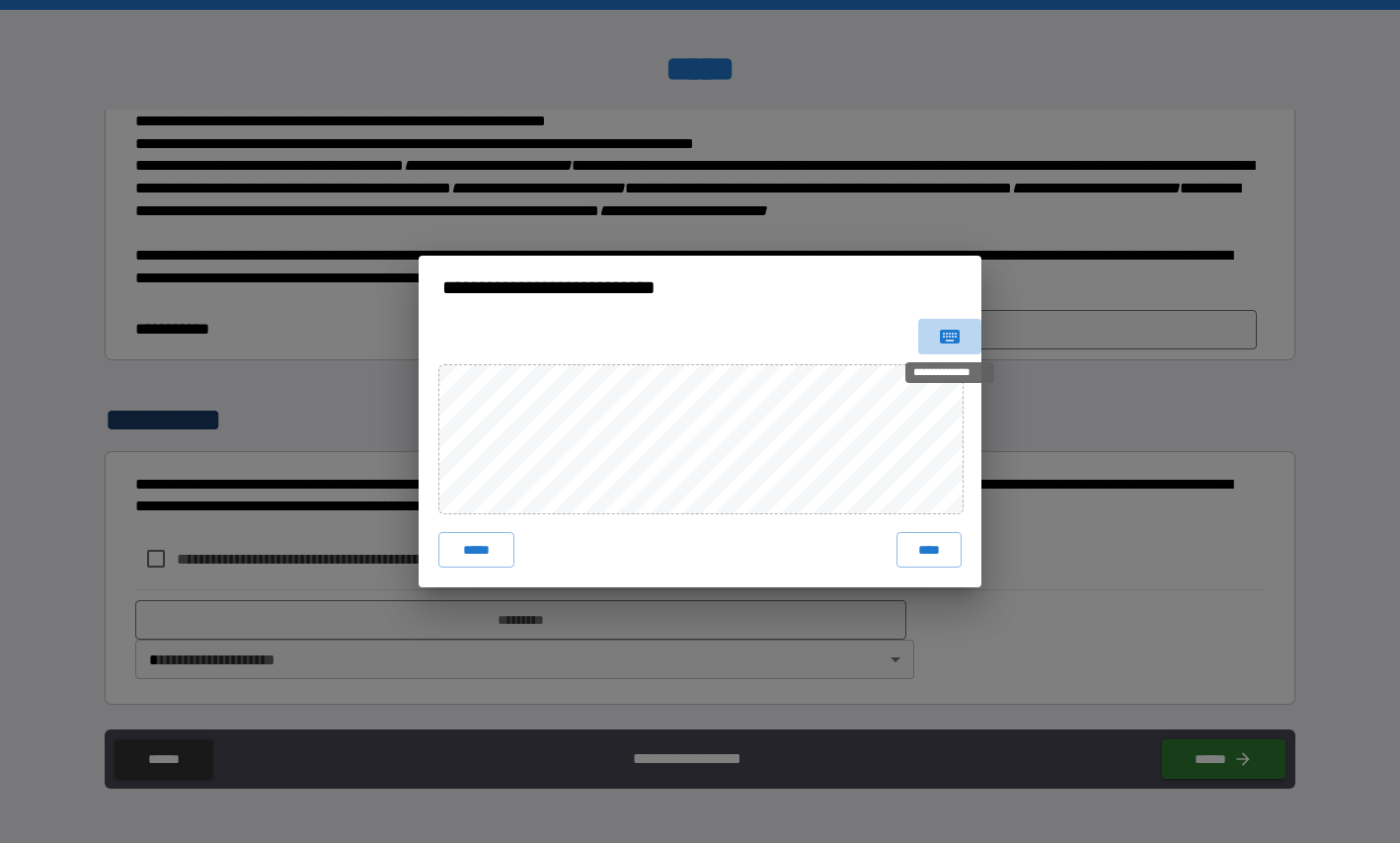 click 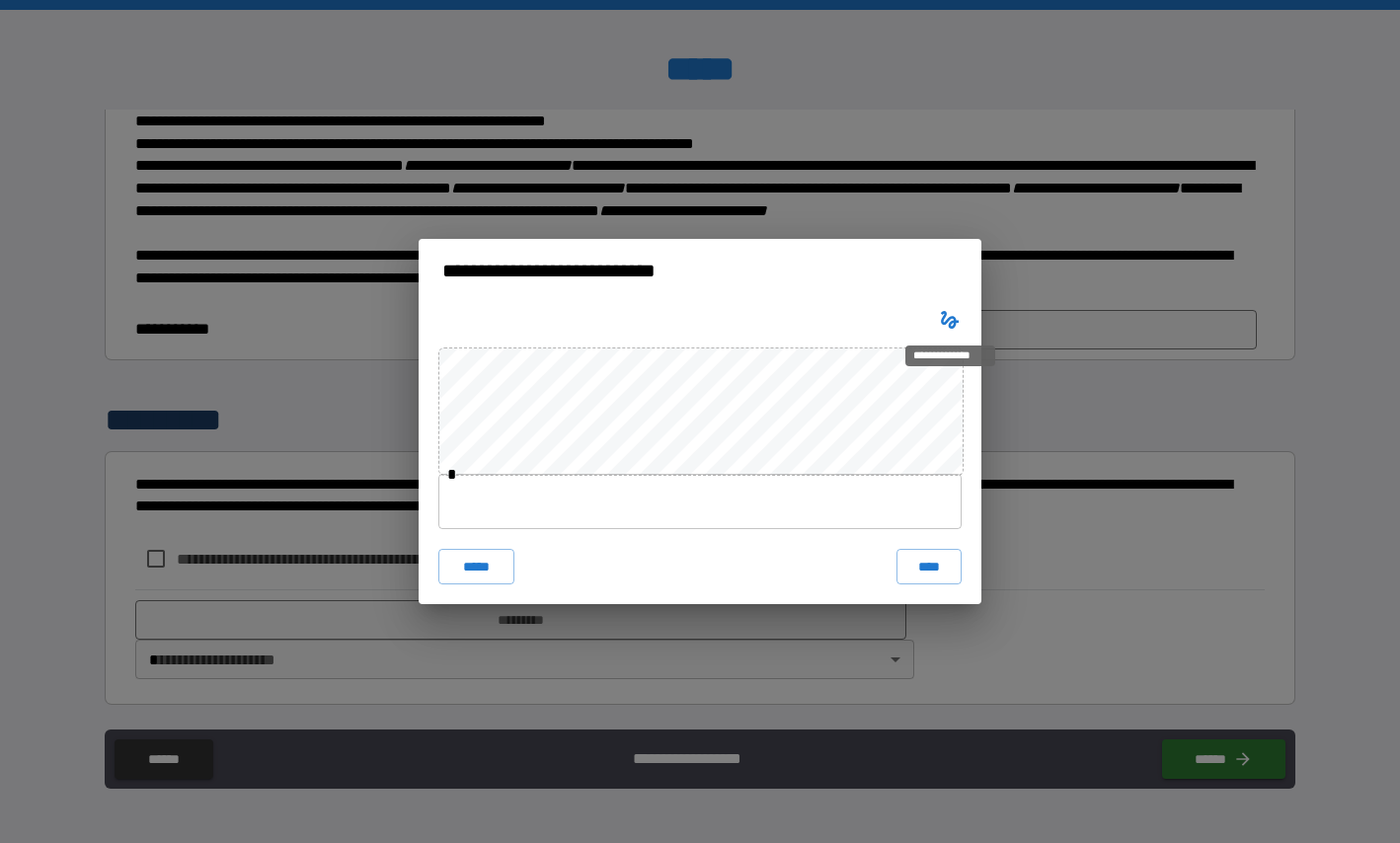 type 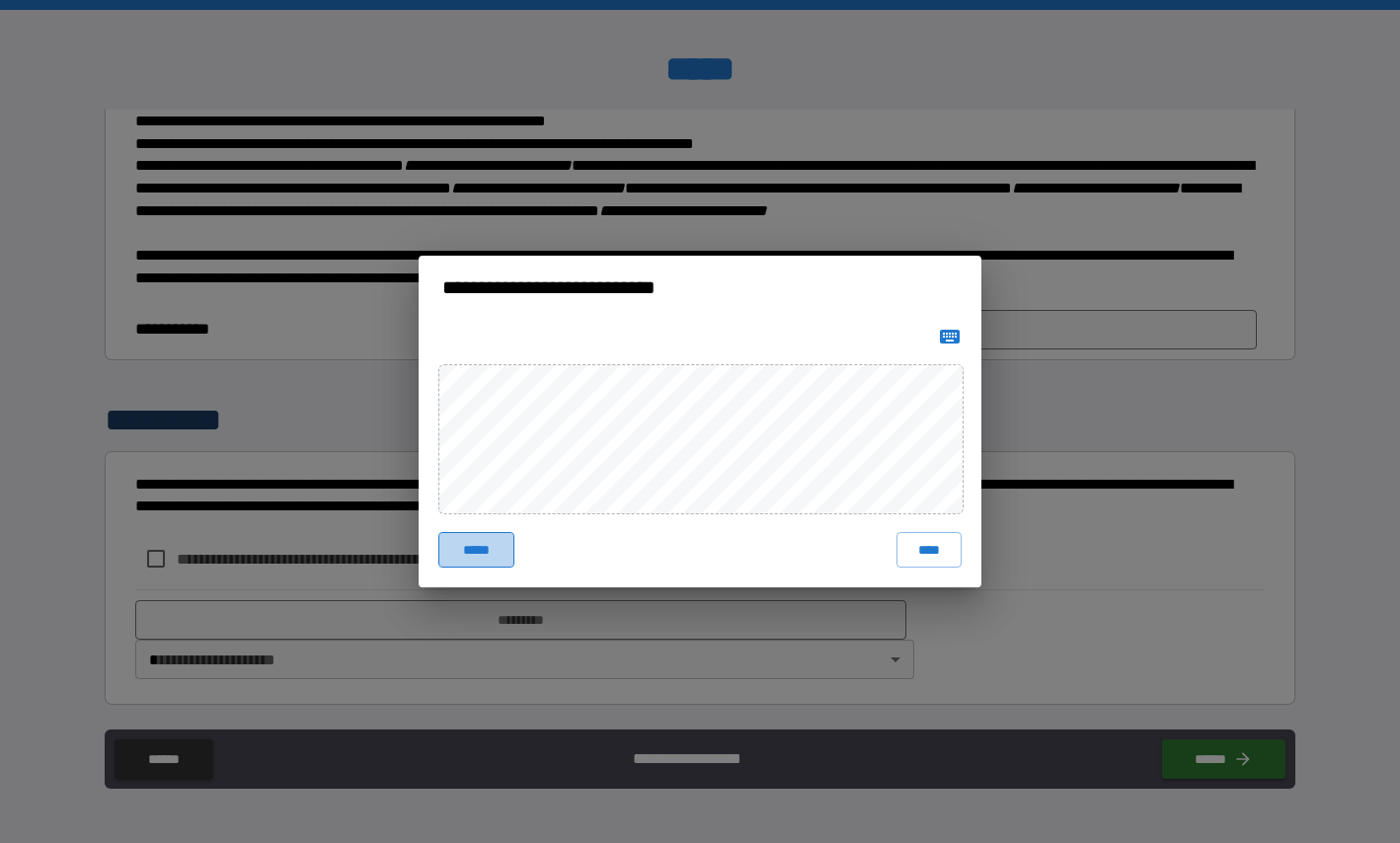 click on "*****" at bounding box center [476, 550] 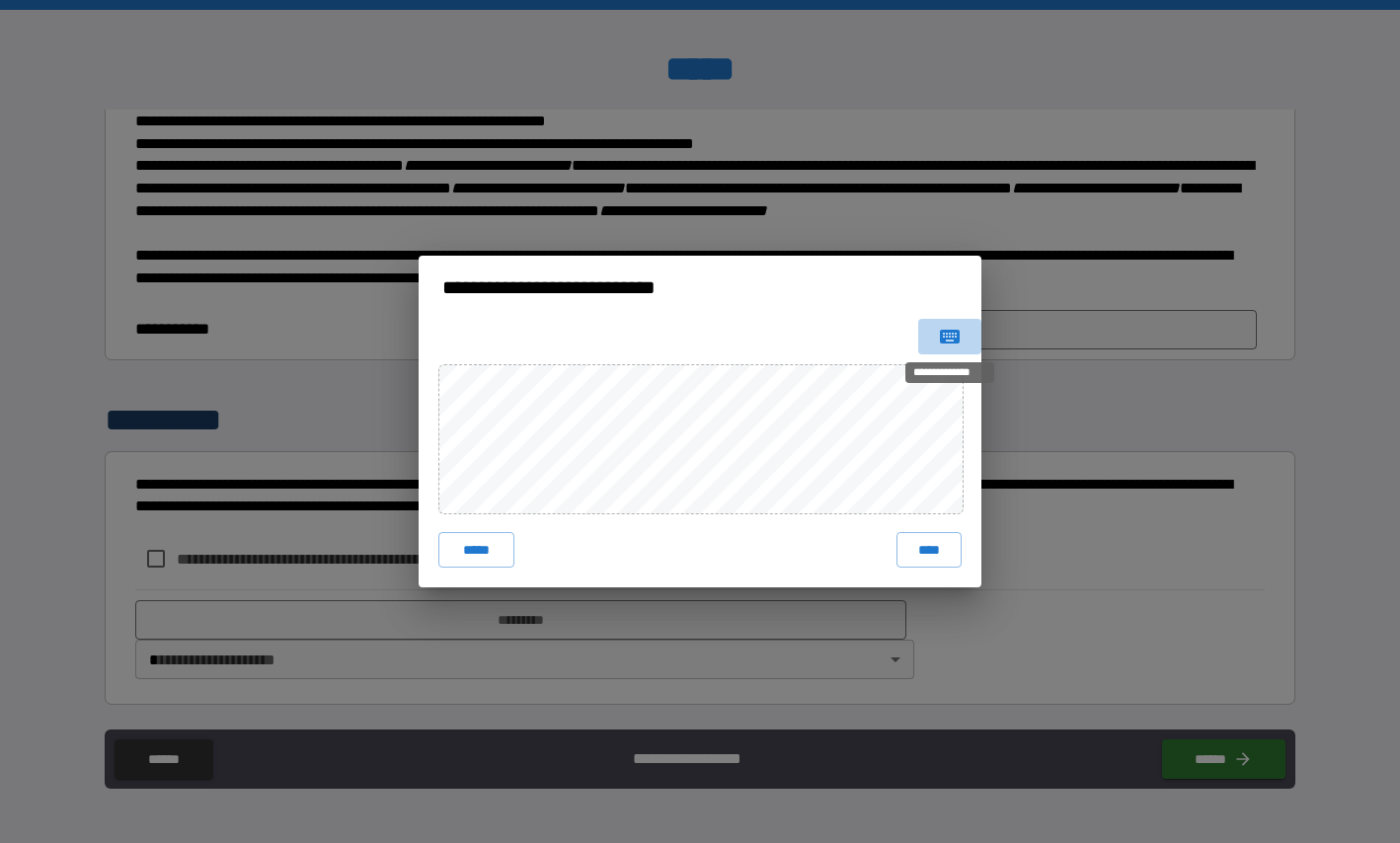 click 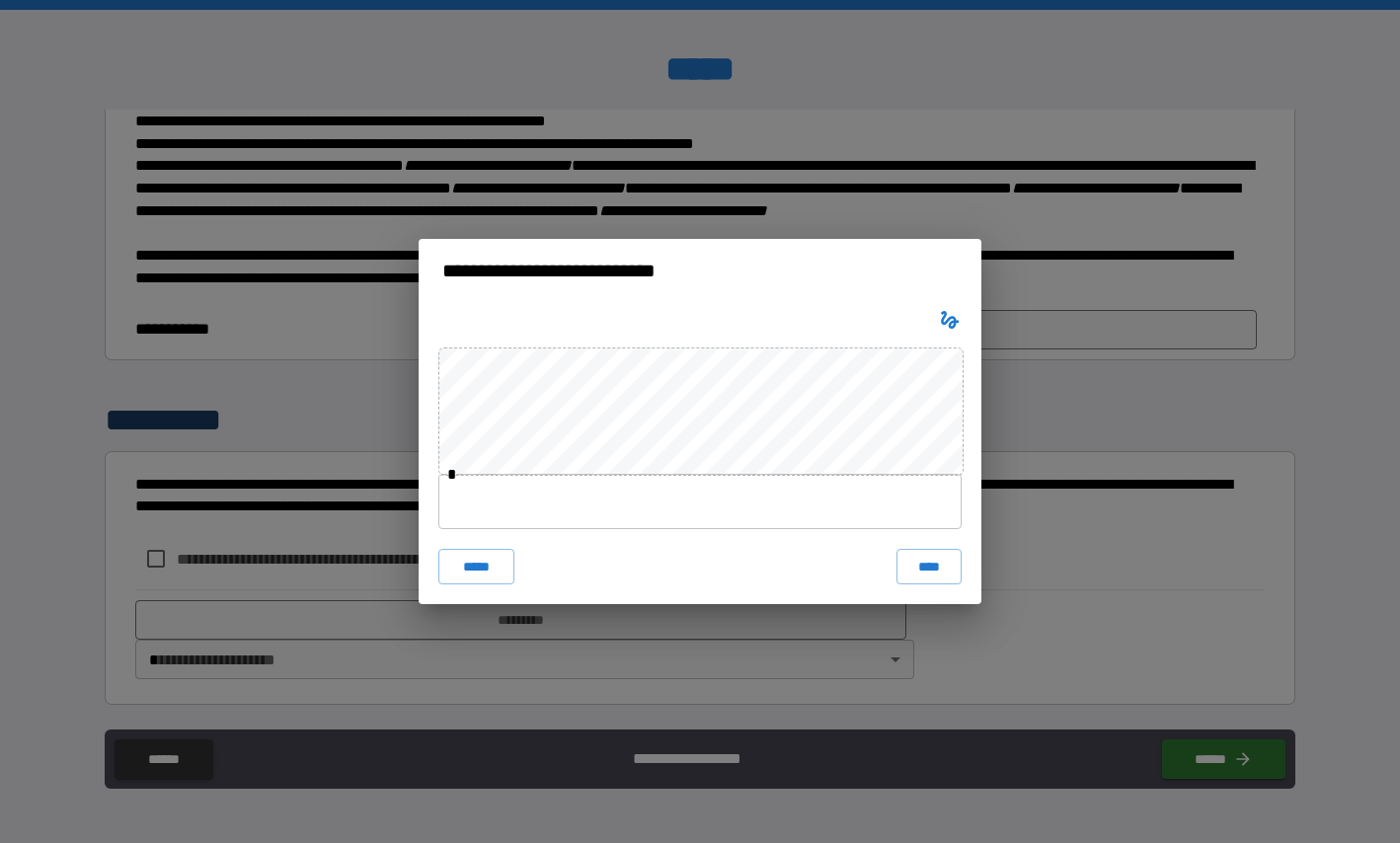click on "* ***** ****" at bounding box center (700, 453) 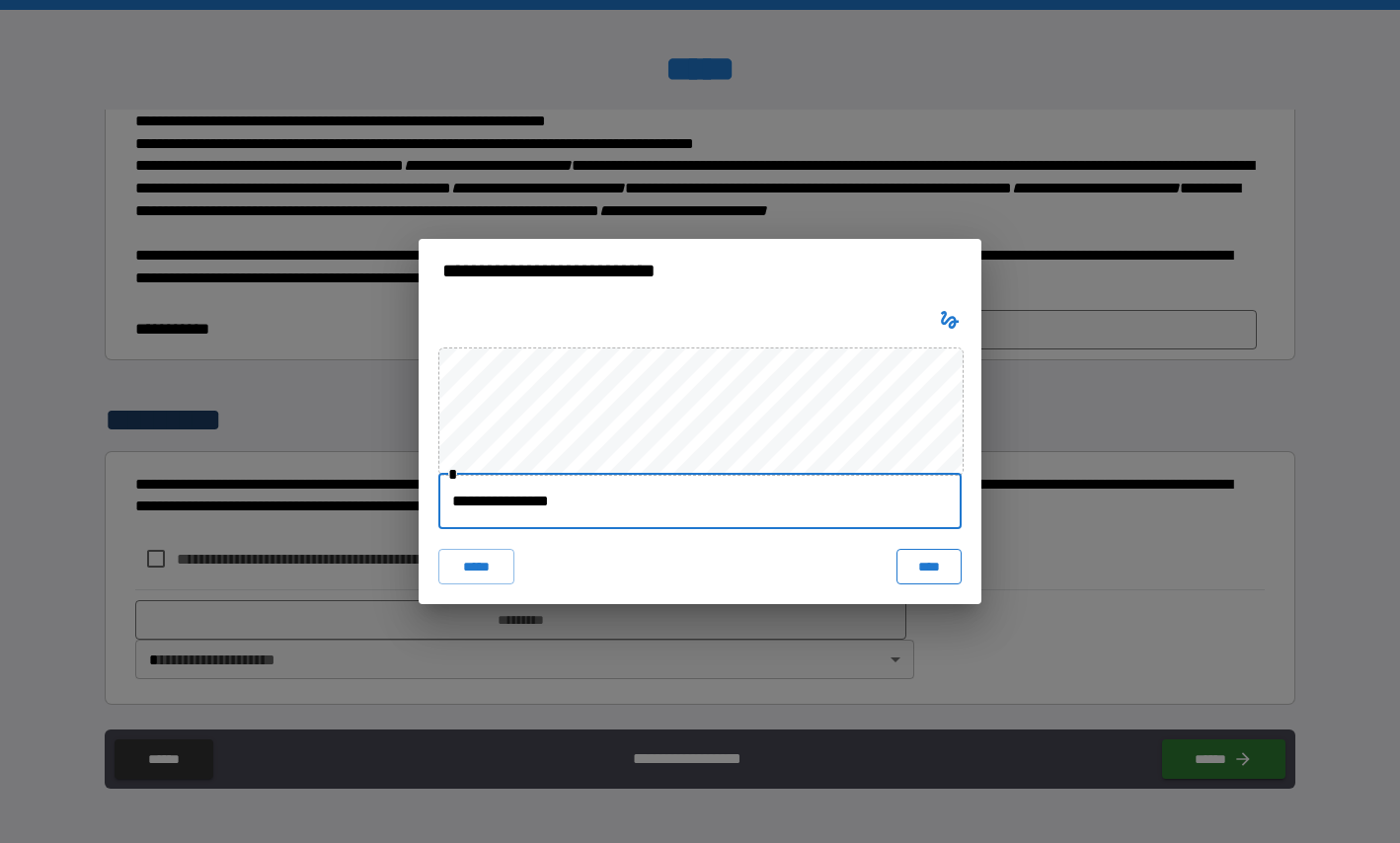 type on "**********" 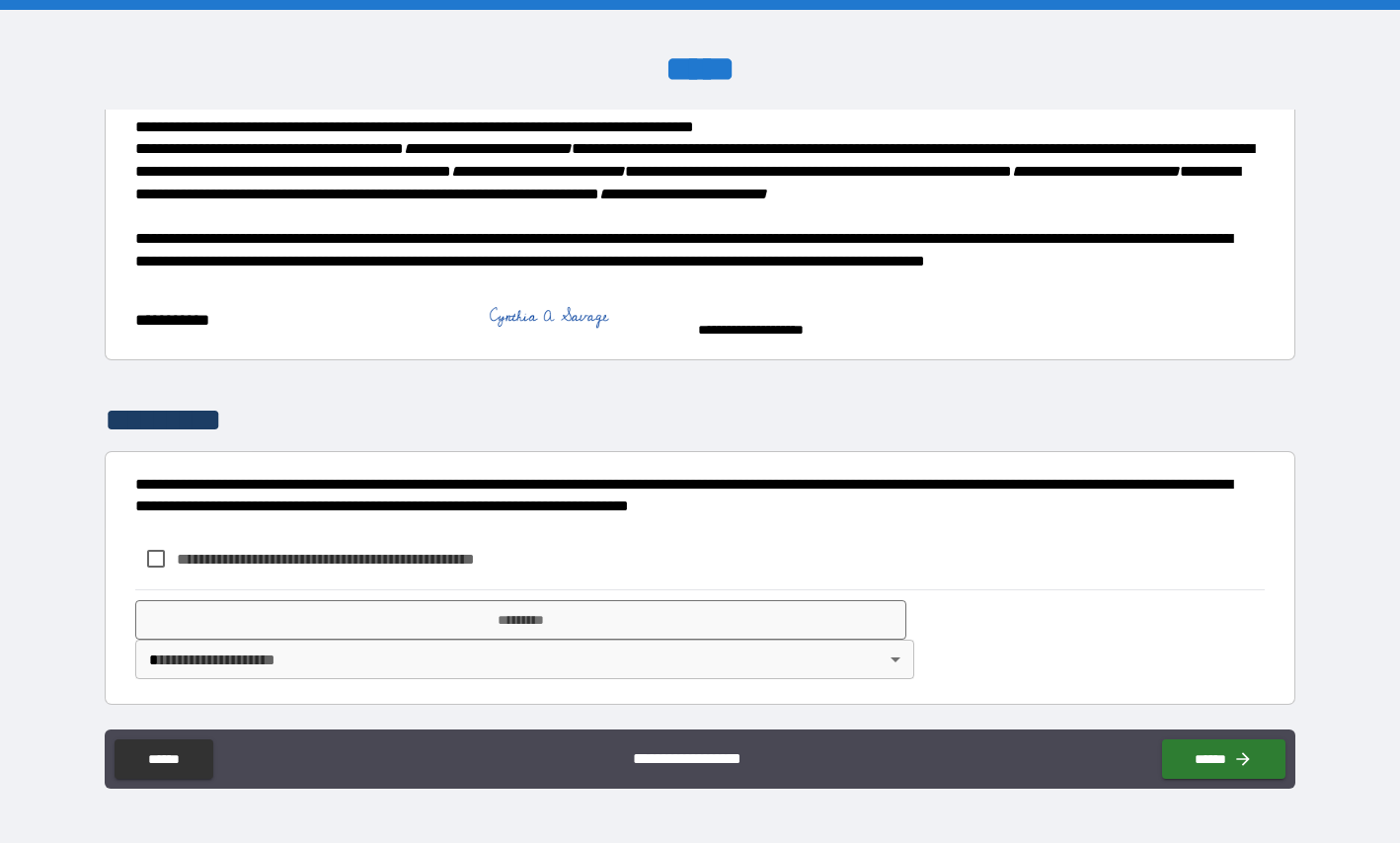 scroll, scrollTop: 1730, scrollLeft: 0, axis: vertical 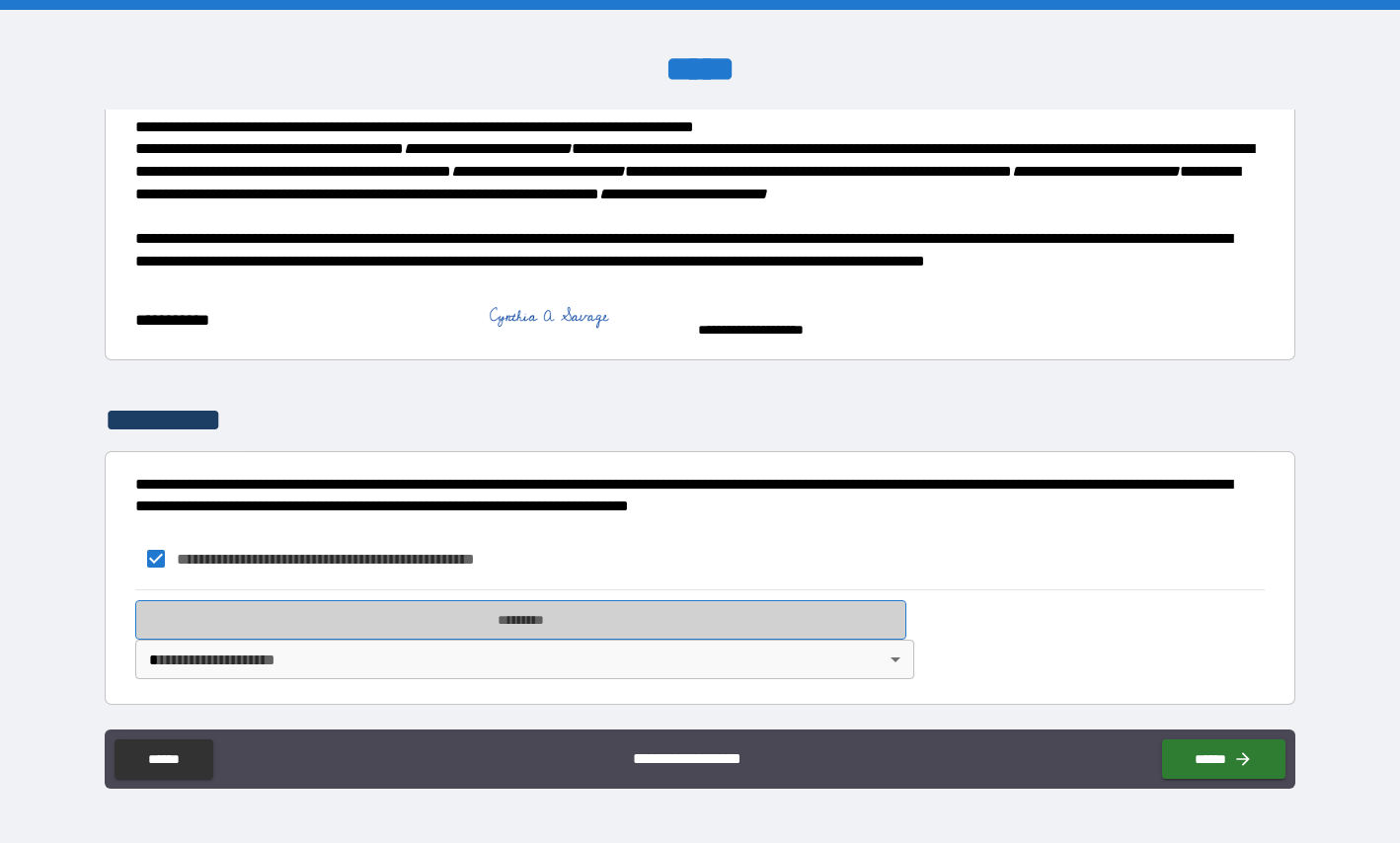 click on "*********" at bounding box center (520, 620) 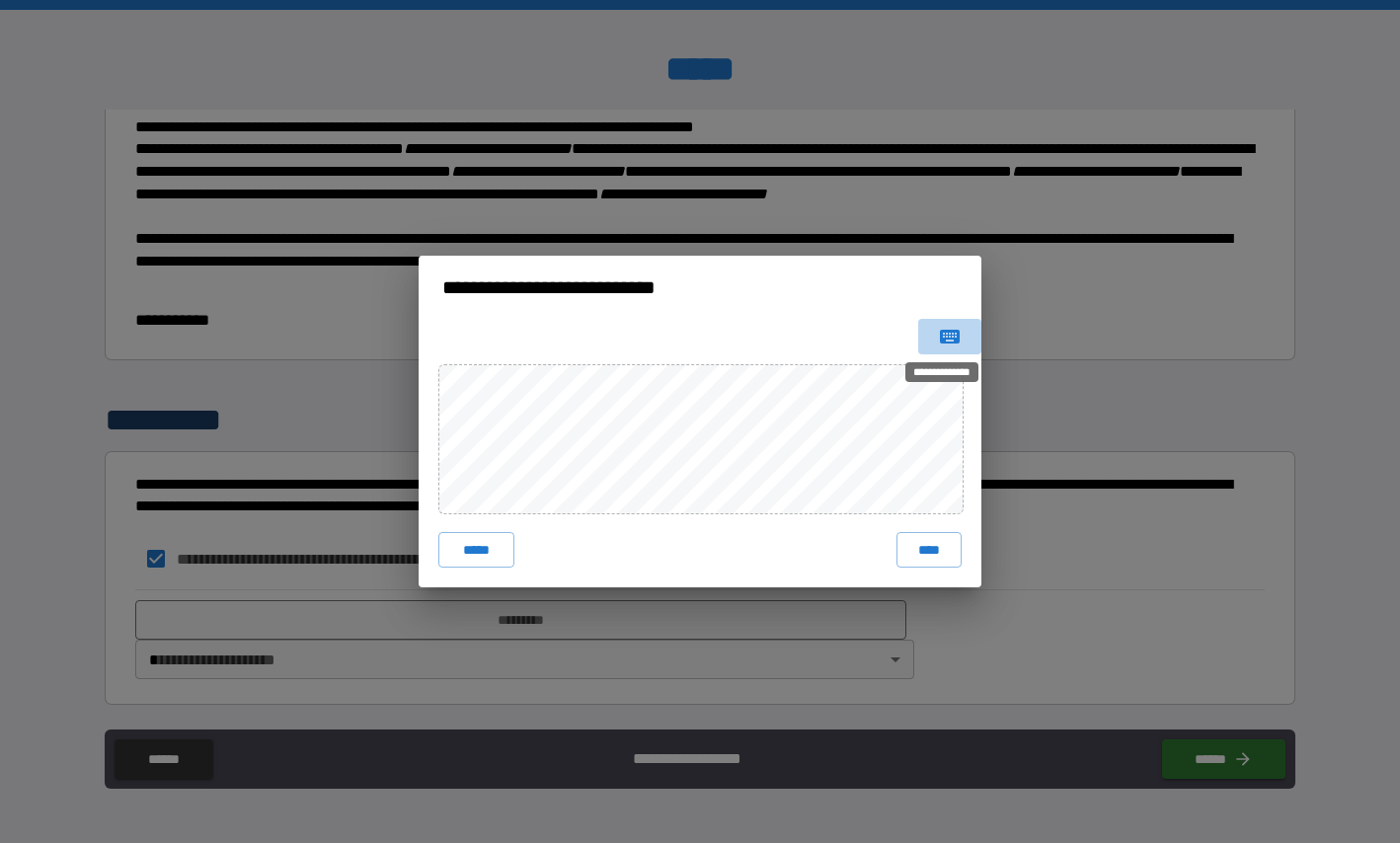 click 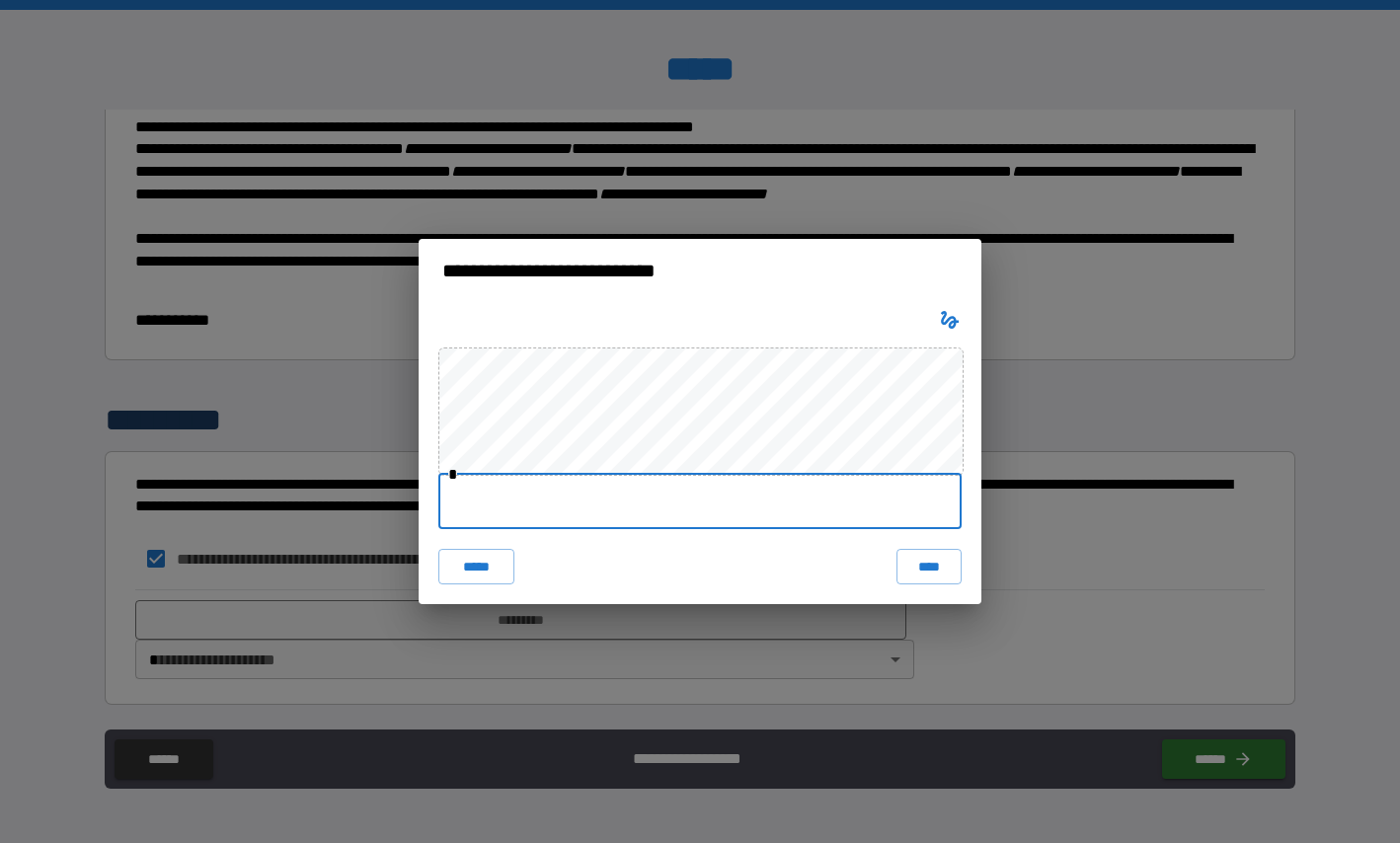 click at bounding box center (700, 501) 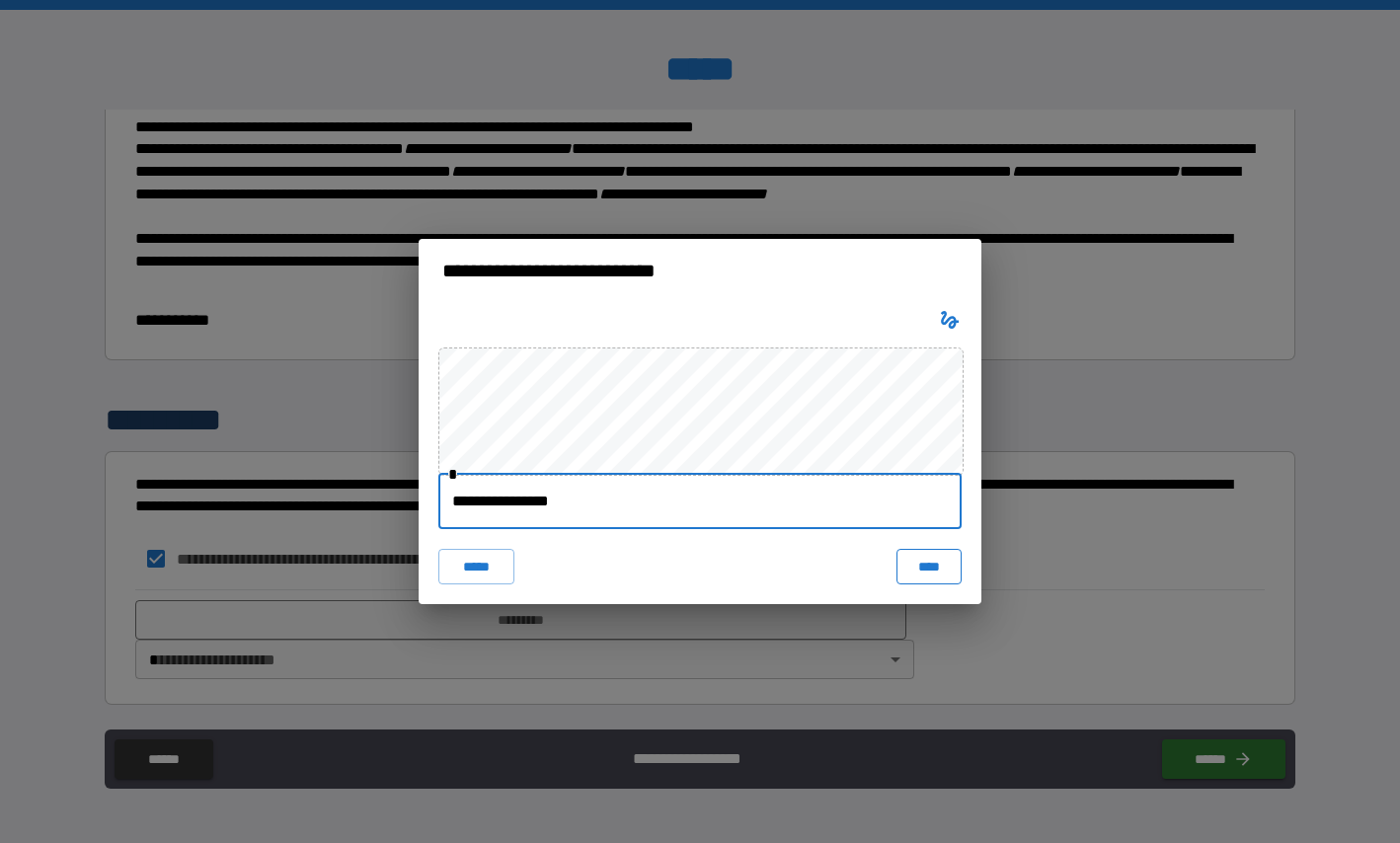 type on "**********" 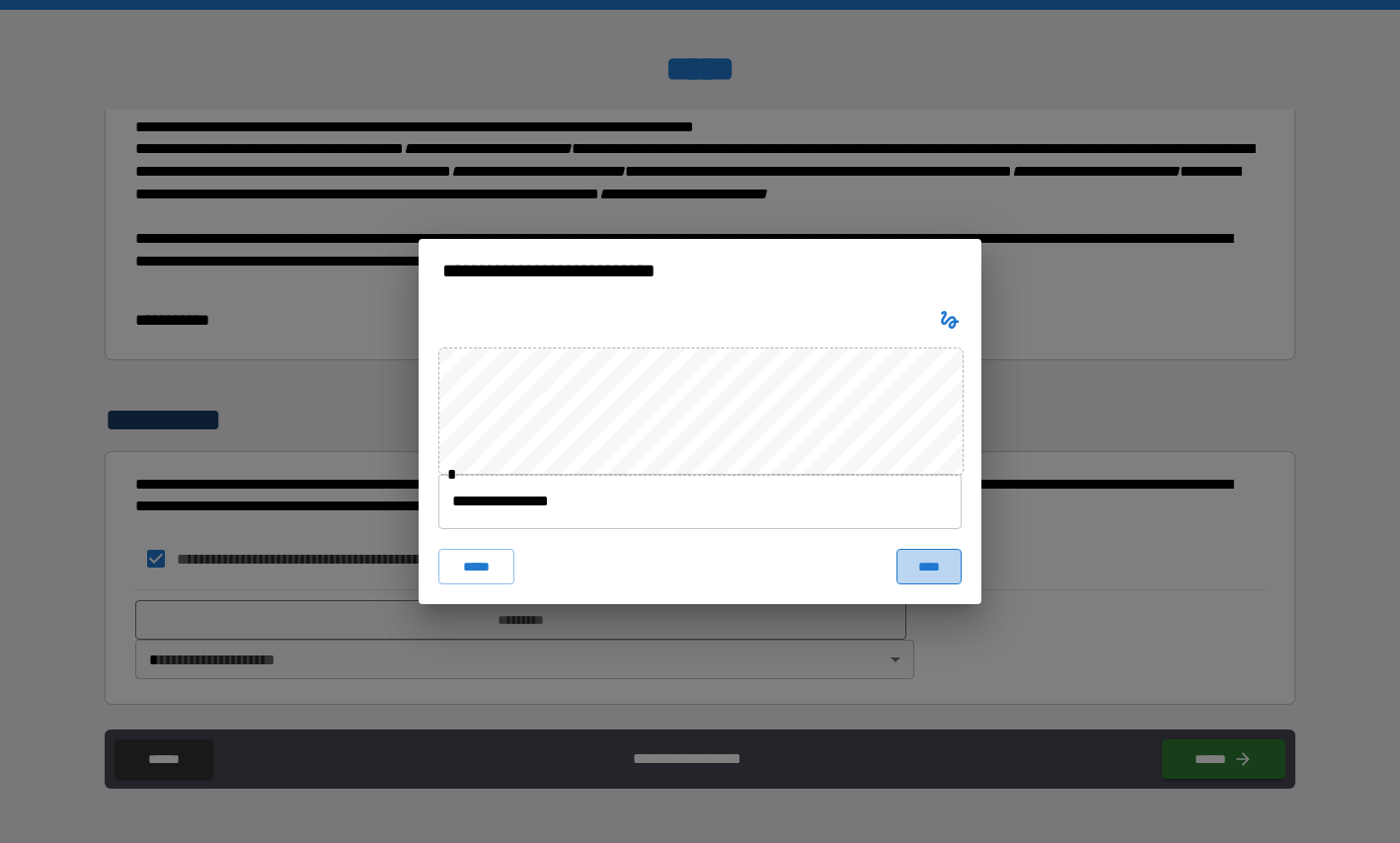click on "****" at bounding box center (929, 567) 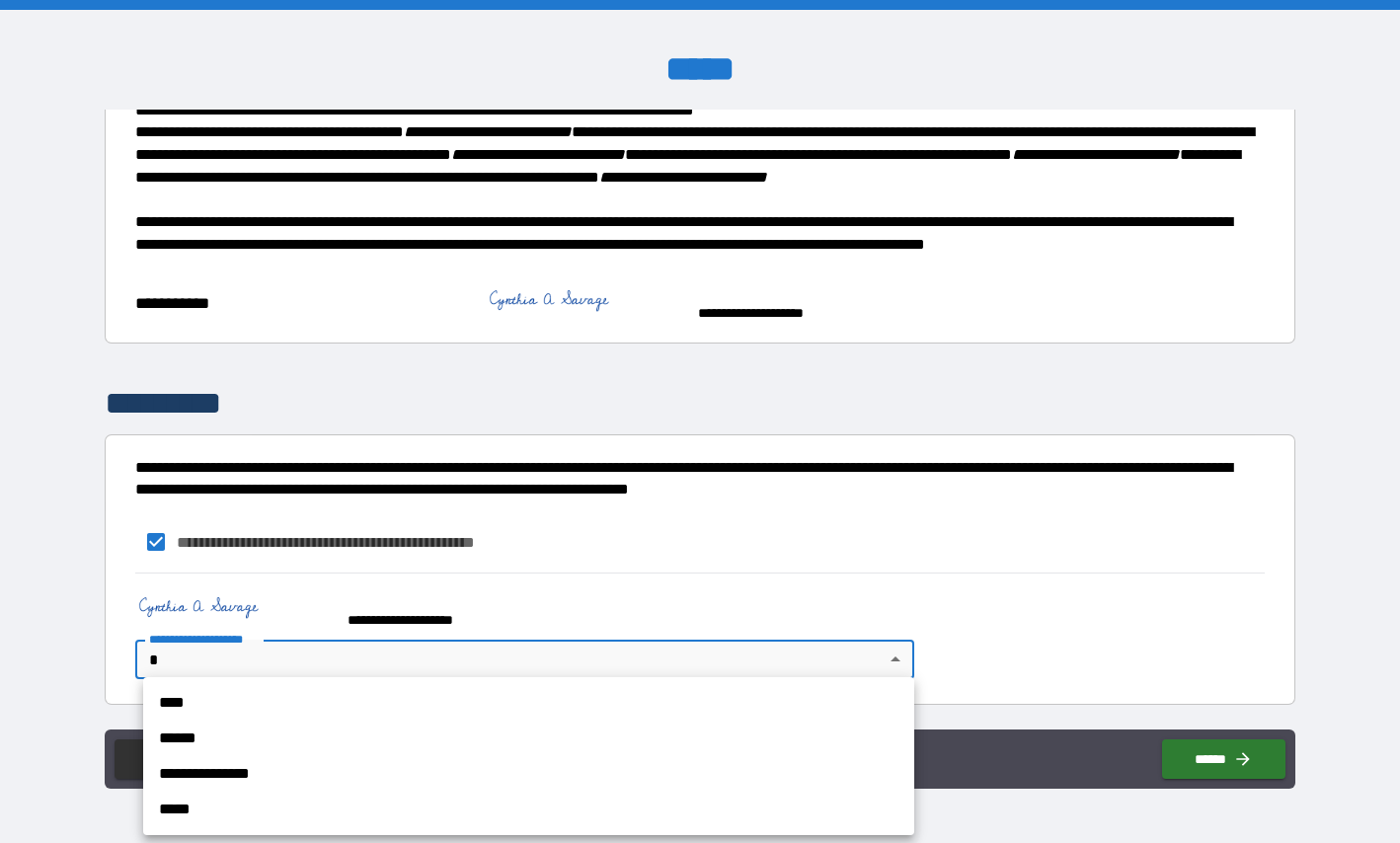 click on "**********" at bounding box center (700, 422) 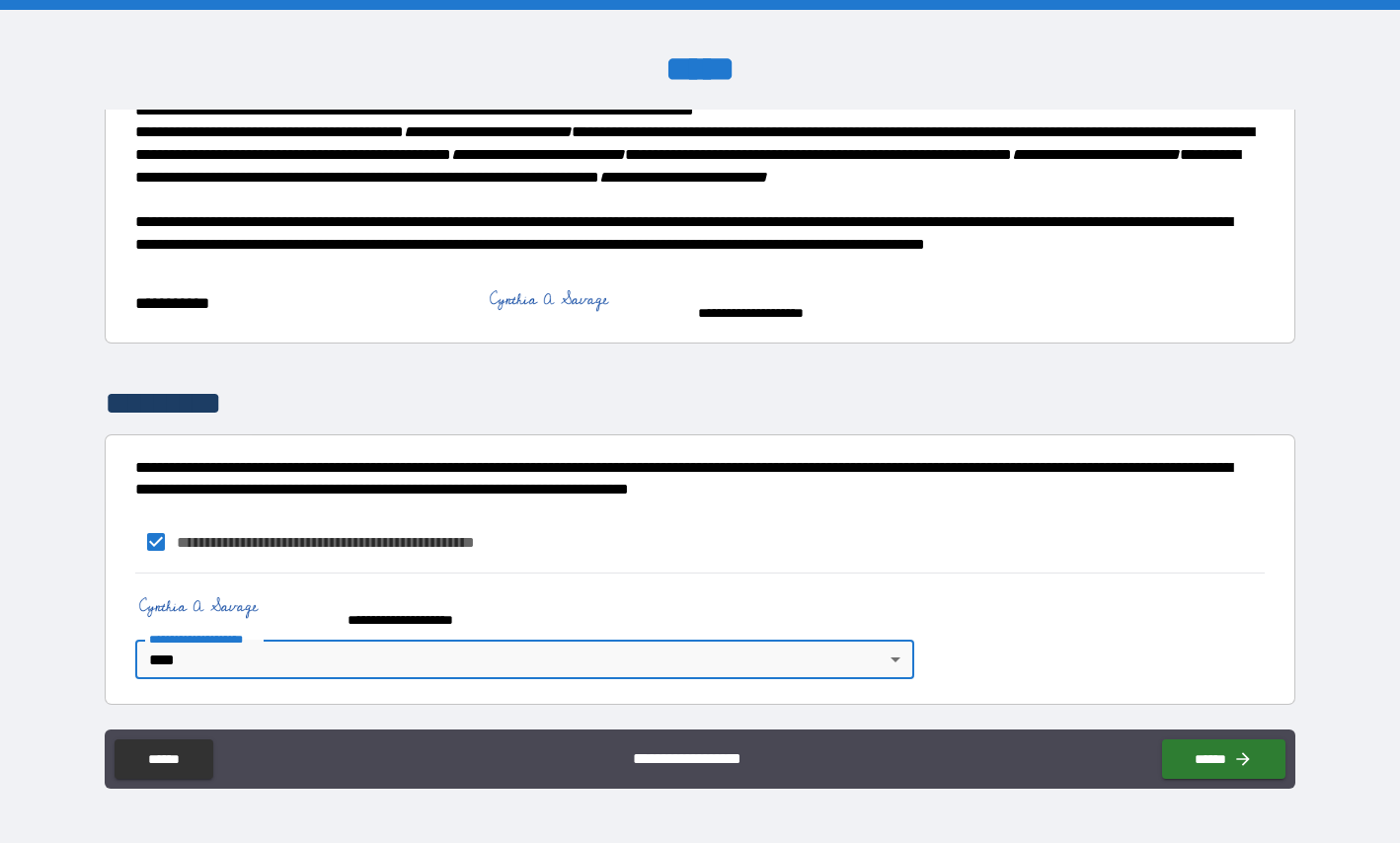 scroll, scrollTop: 1747, scrollLeft: 0, axis: vertical 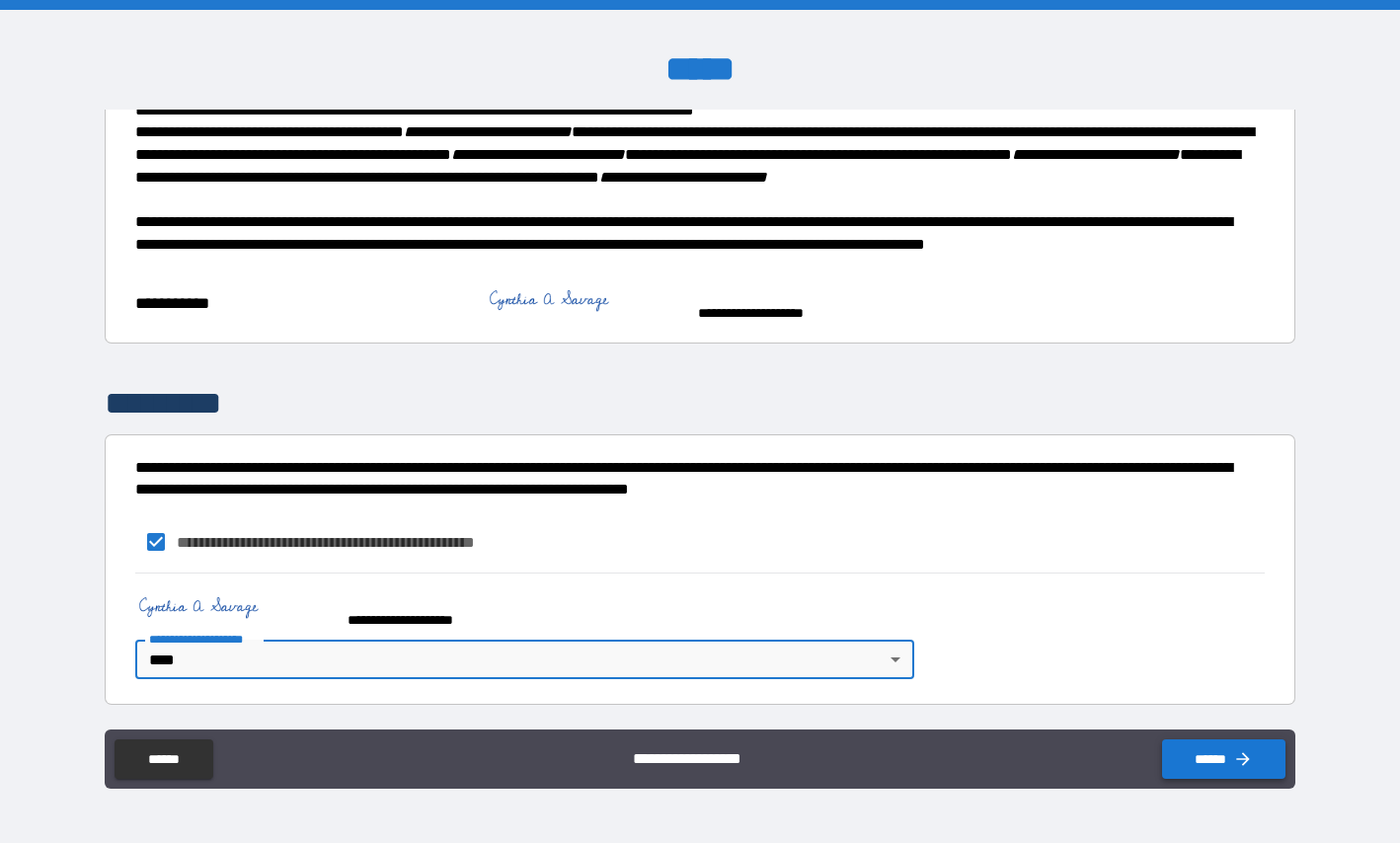 click on "******" at bounding box center [1223, 759] 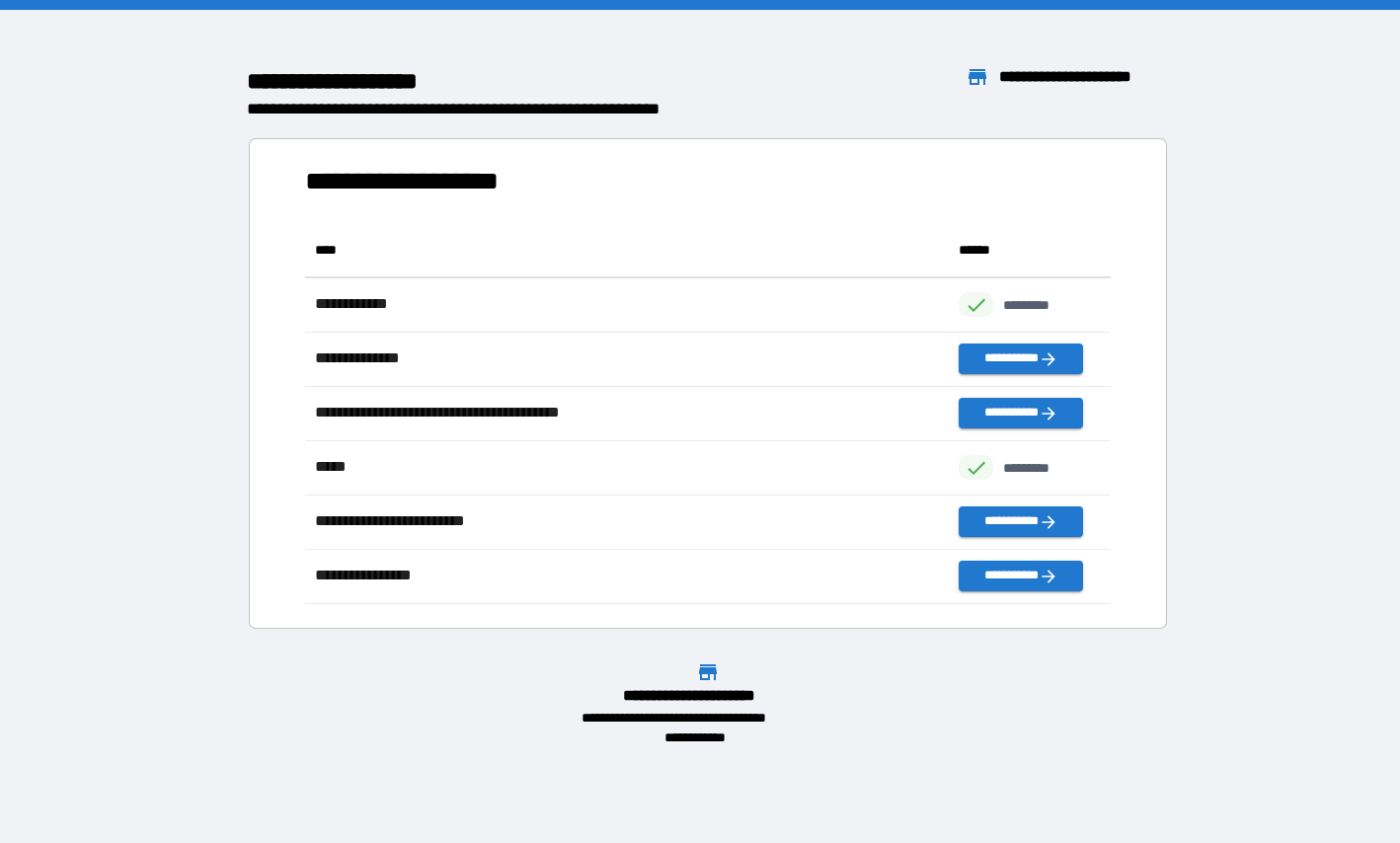 scroll, scrollTop: 16, scrollLeft: 16, axis: both 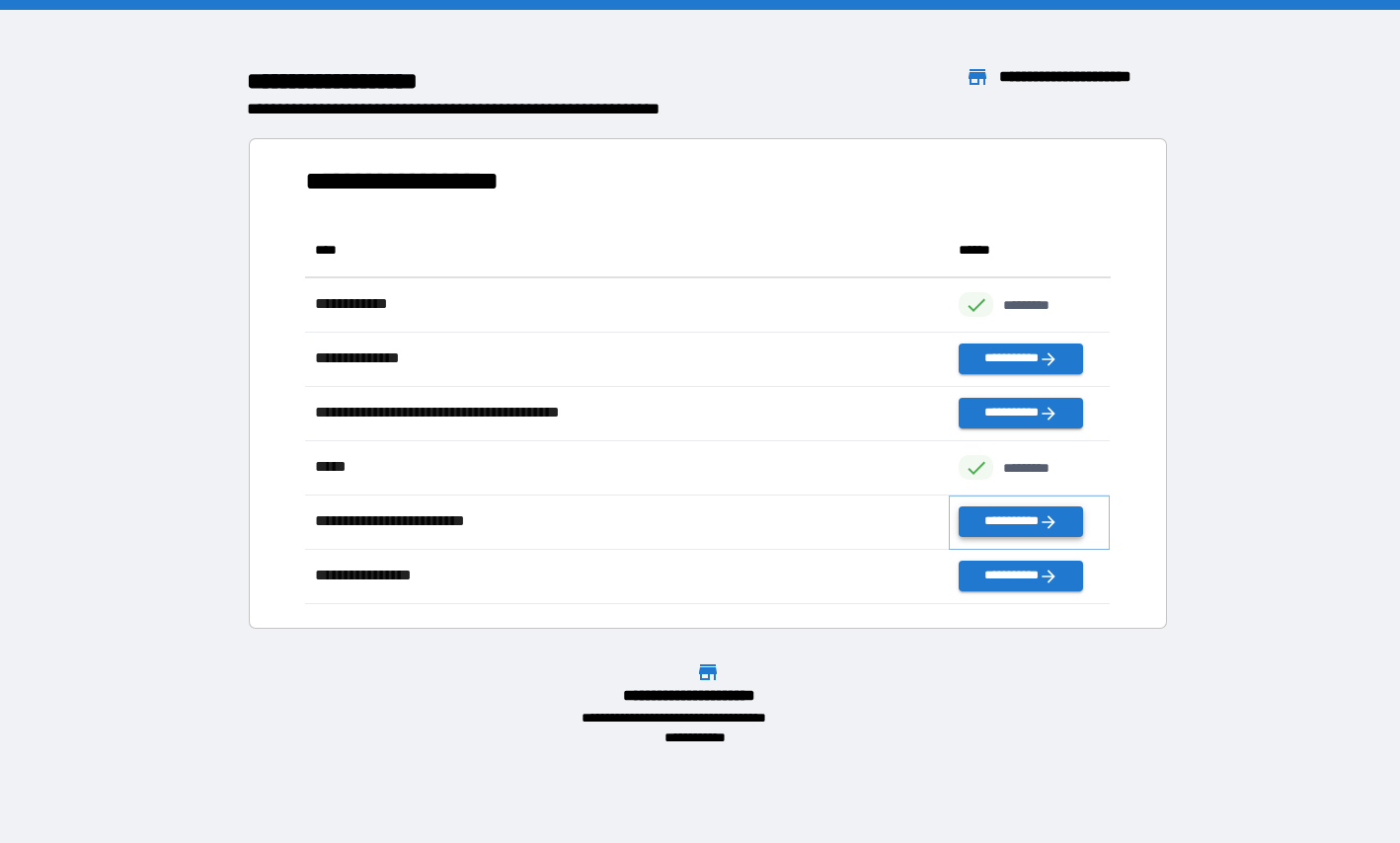 click on "**********" at bounding box center (1020, 521) 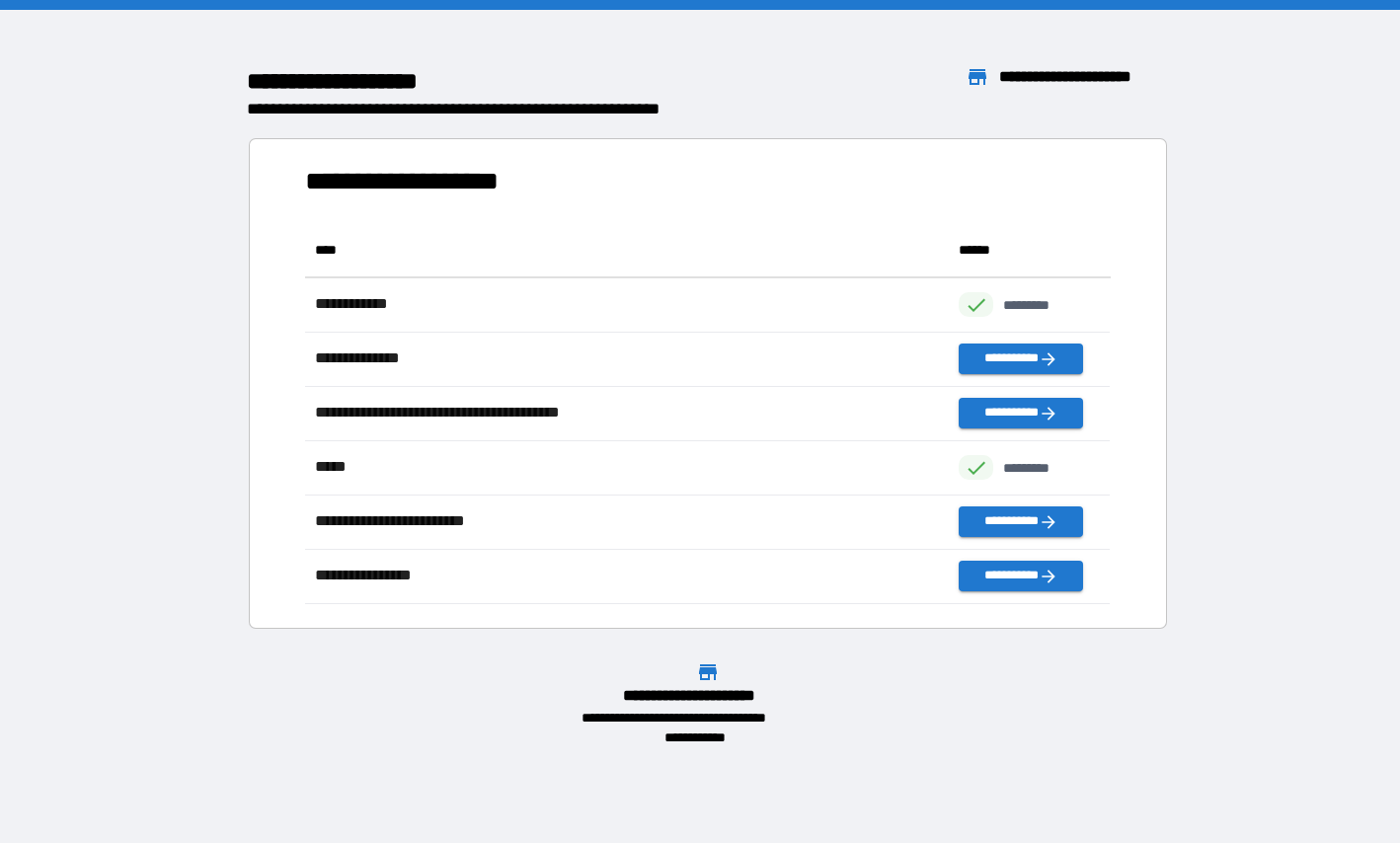 scroll, scrollTop: 16, scrollLeft: 16, axis: both 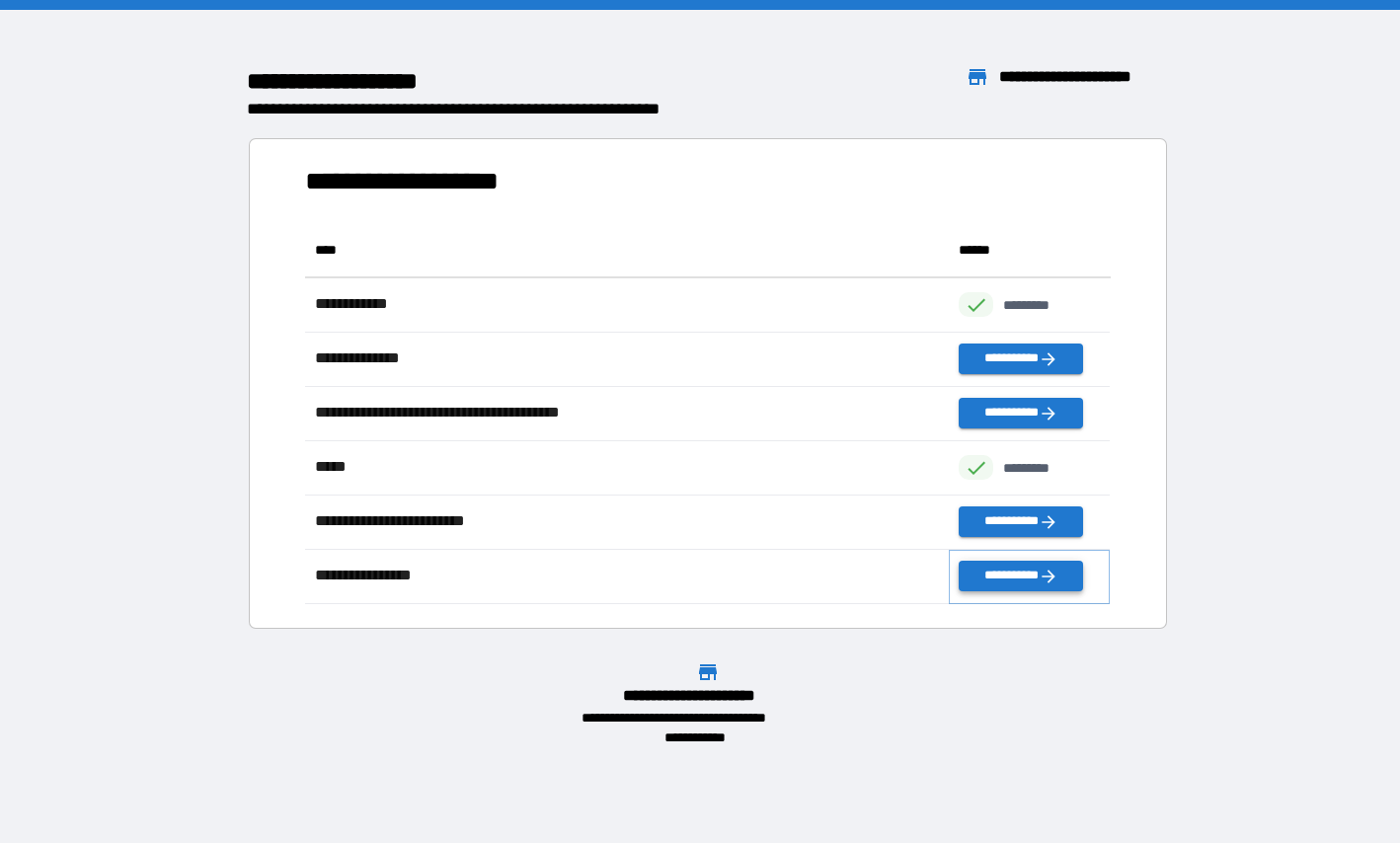 click on "**********" at bounding box center (1020, 575) 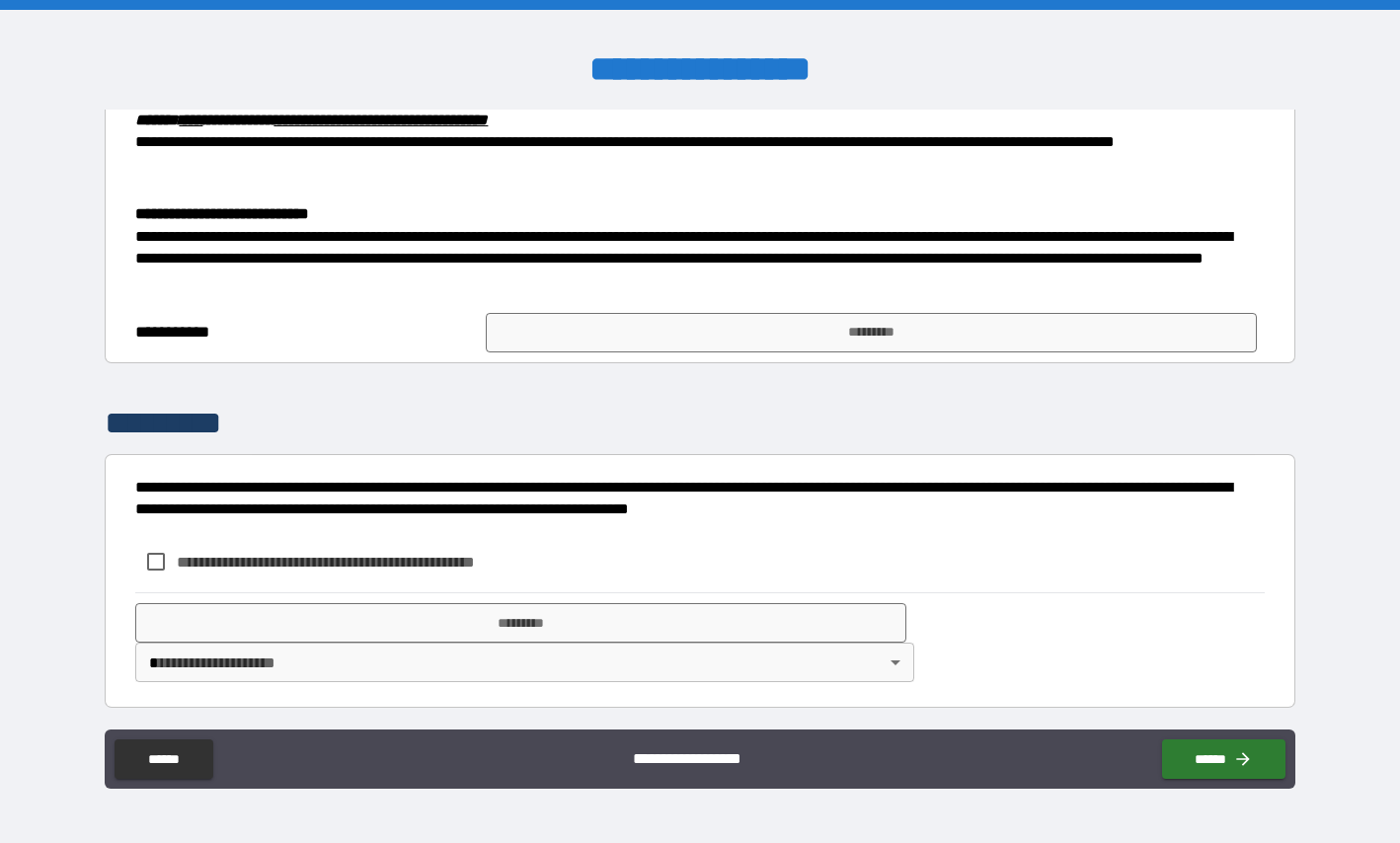 scroll, scrollTop: 648, scrollLeft: 0, axis: vertical 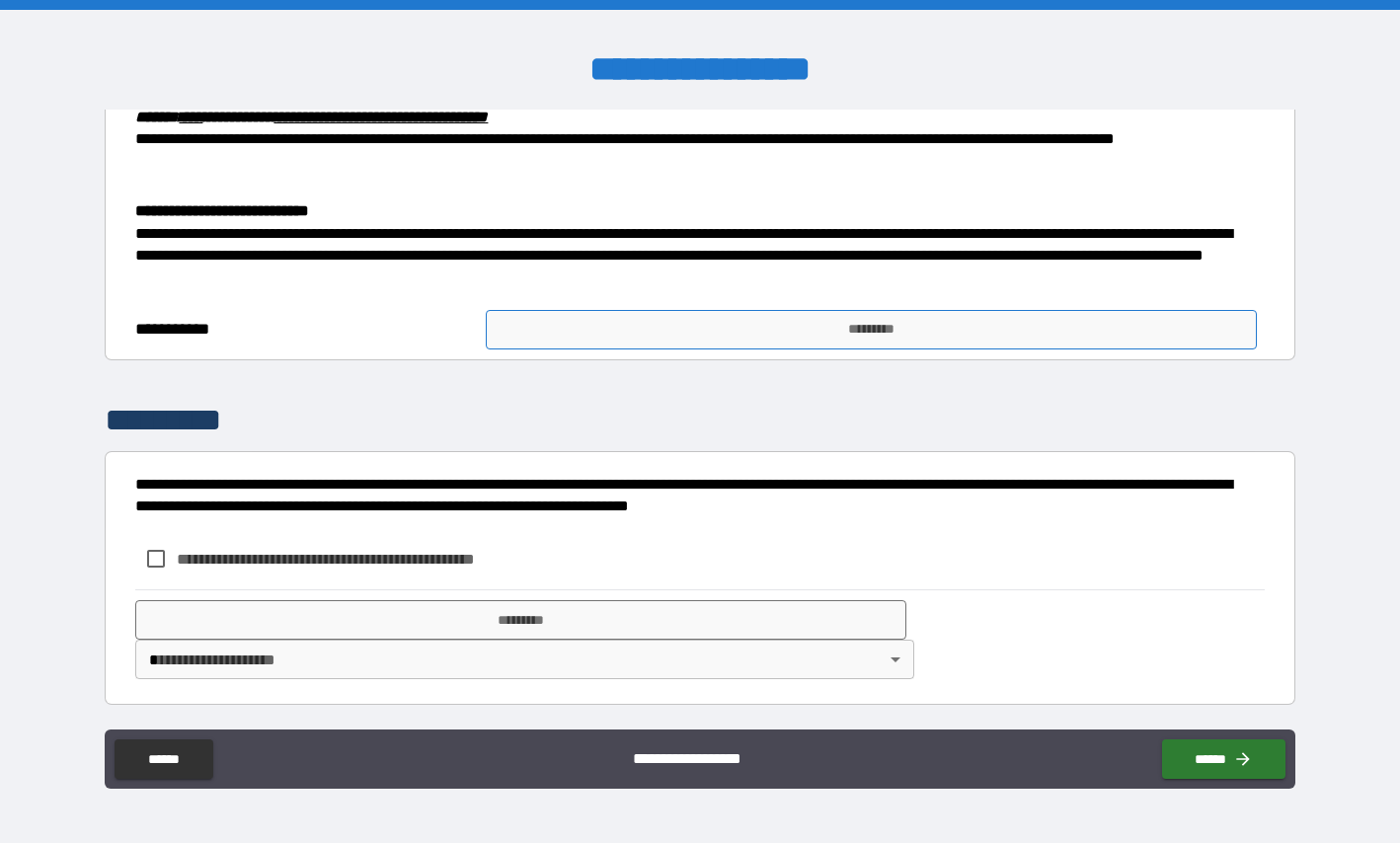 click on "*********" at bounding box center [871, 330] 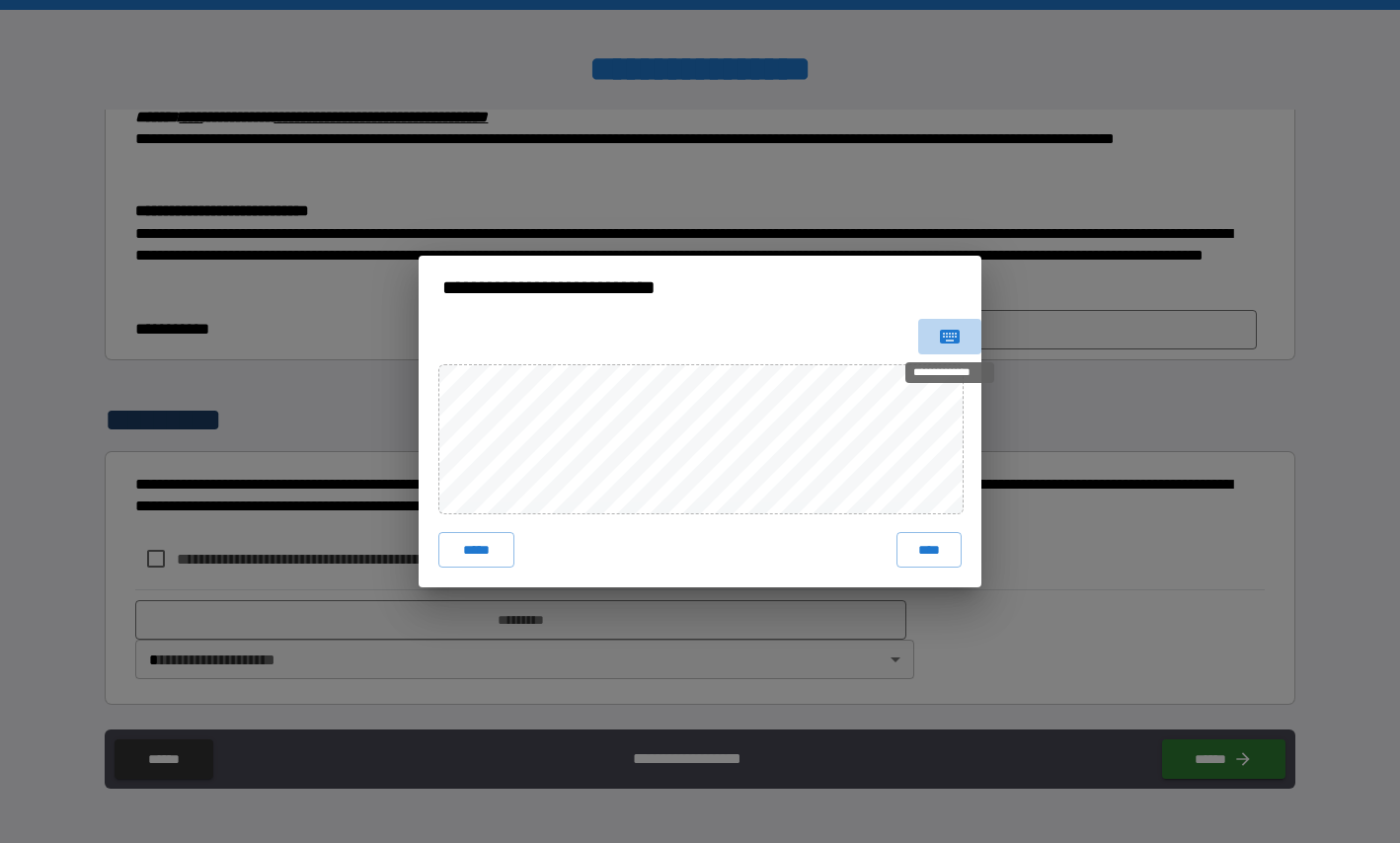 drag, startPoint x: 956, startPoint y: 340, endPoint x: 907, endPoint y: 358, distance: 52.201533 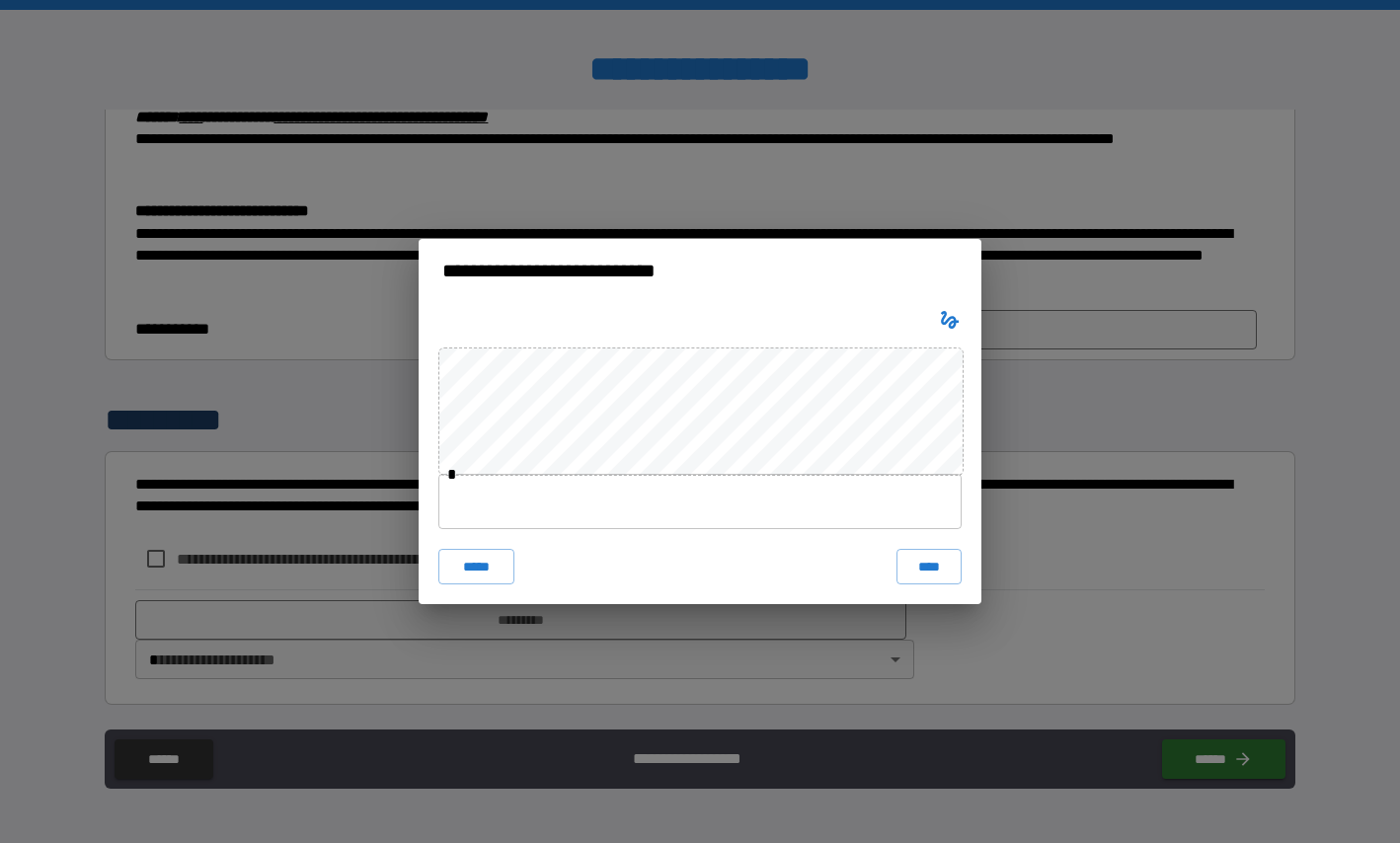 click at bounding box center (700, 501) 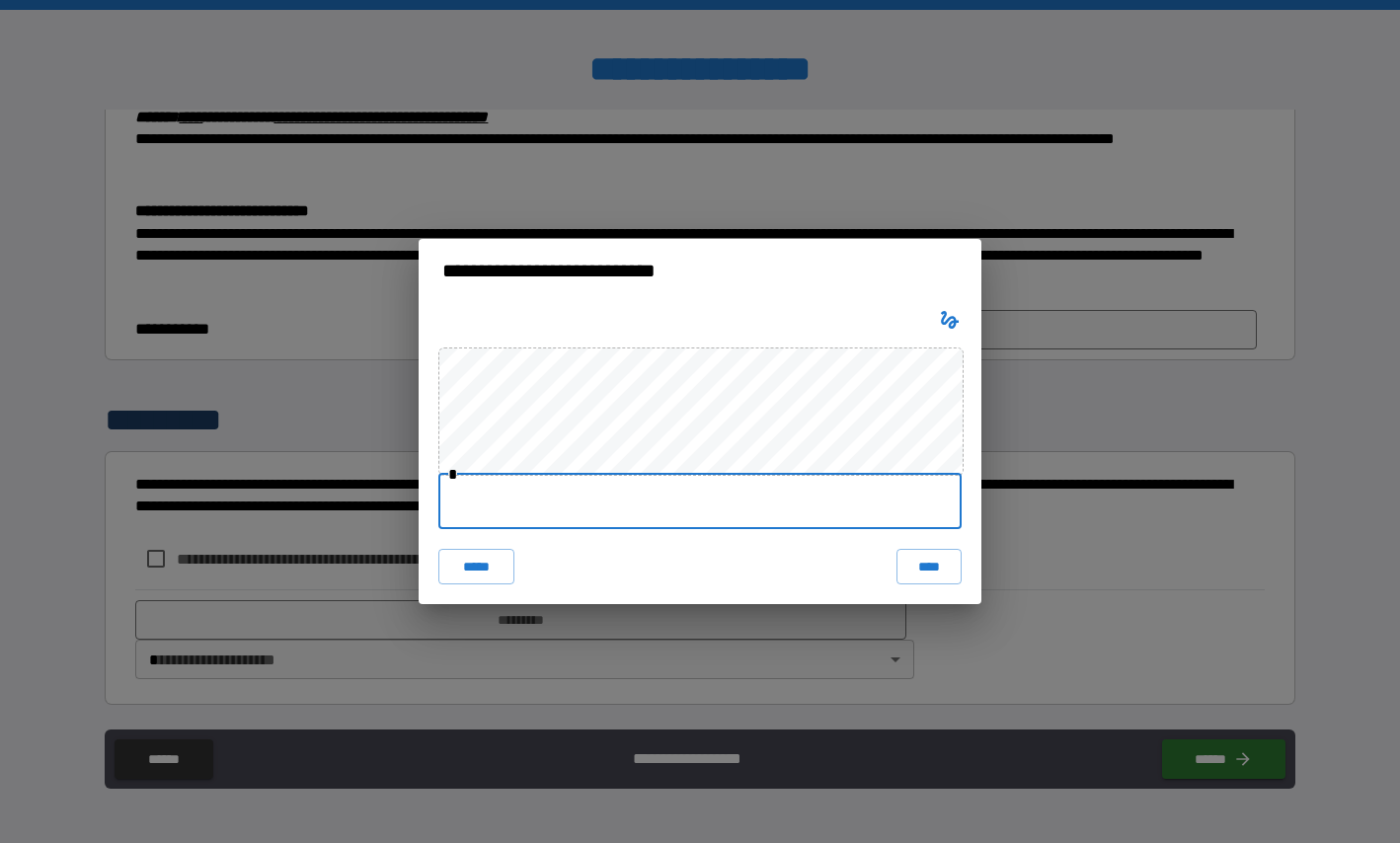 type on "**********" 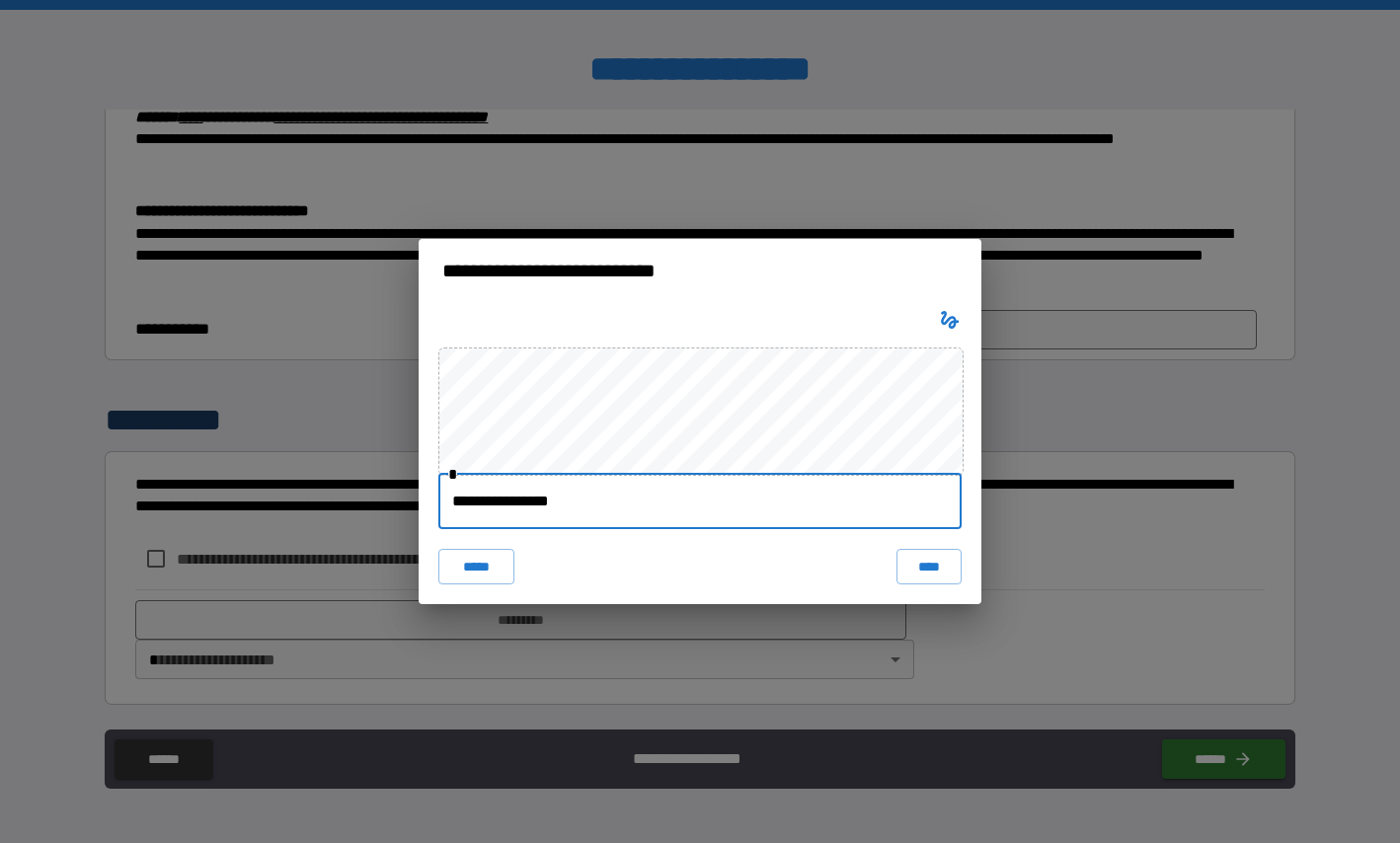 click on "****" at bounding box center (929, 567) 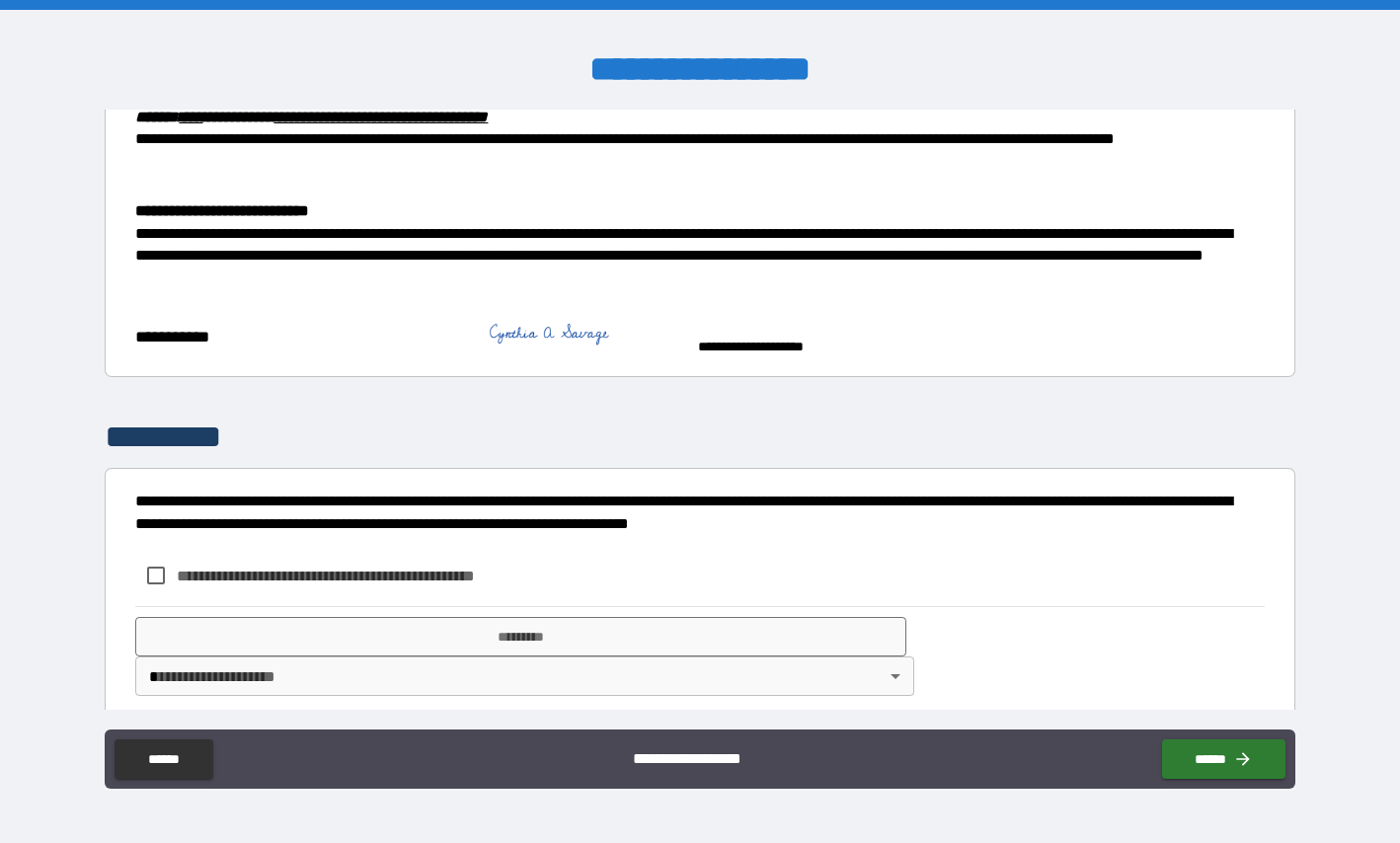 click on "**********" at bounding box center [358, 575] 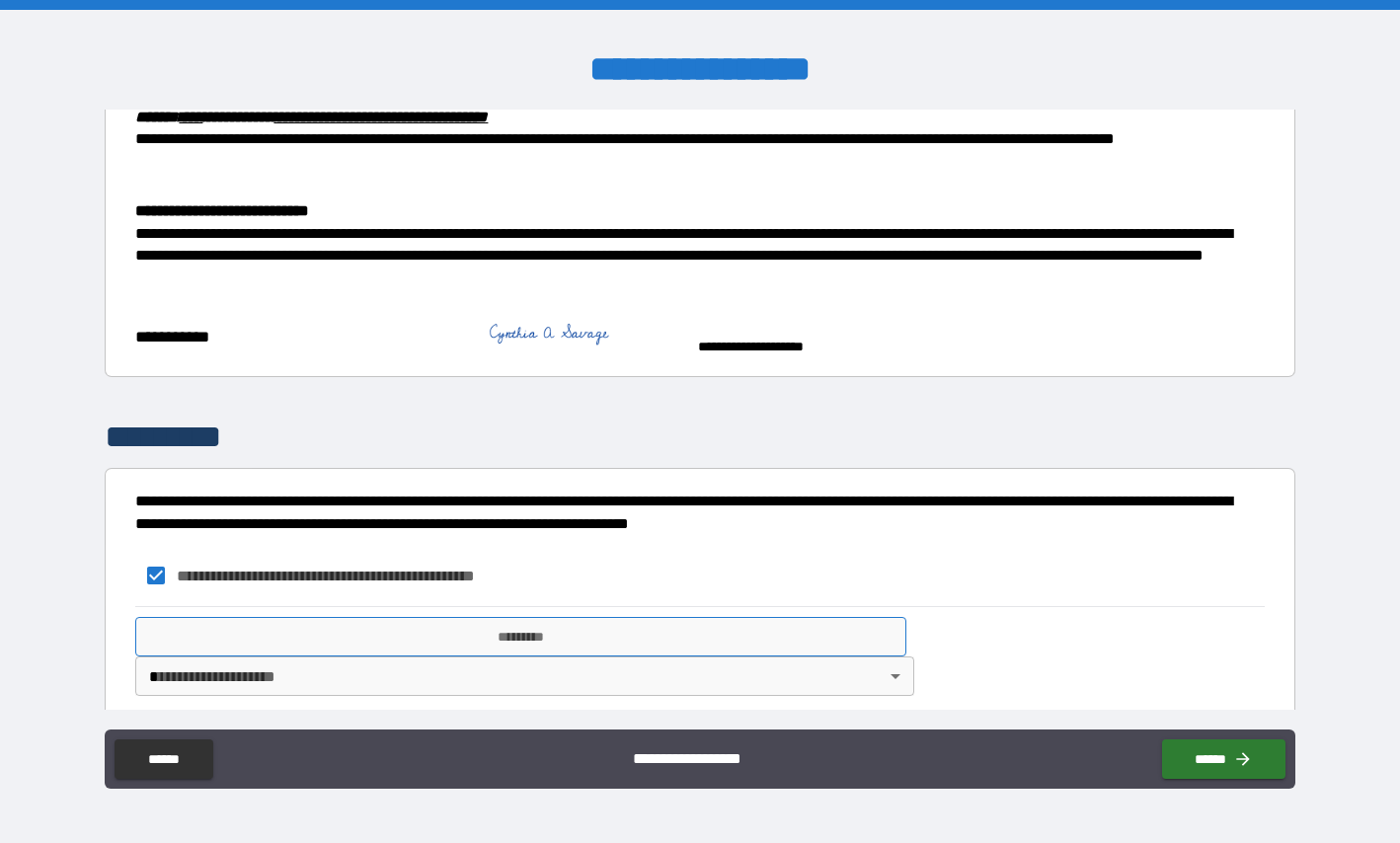 click on "*********" at bounding box center [520, 637] 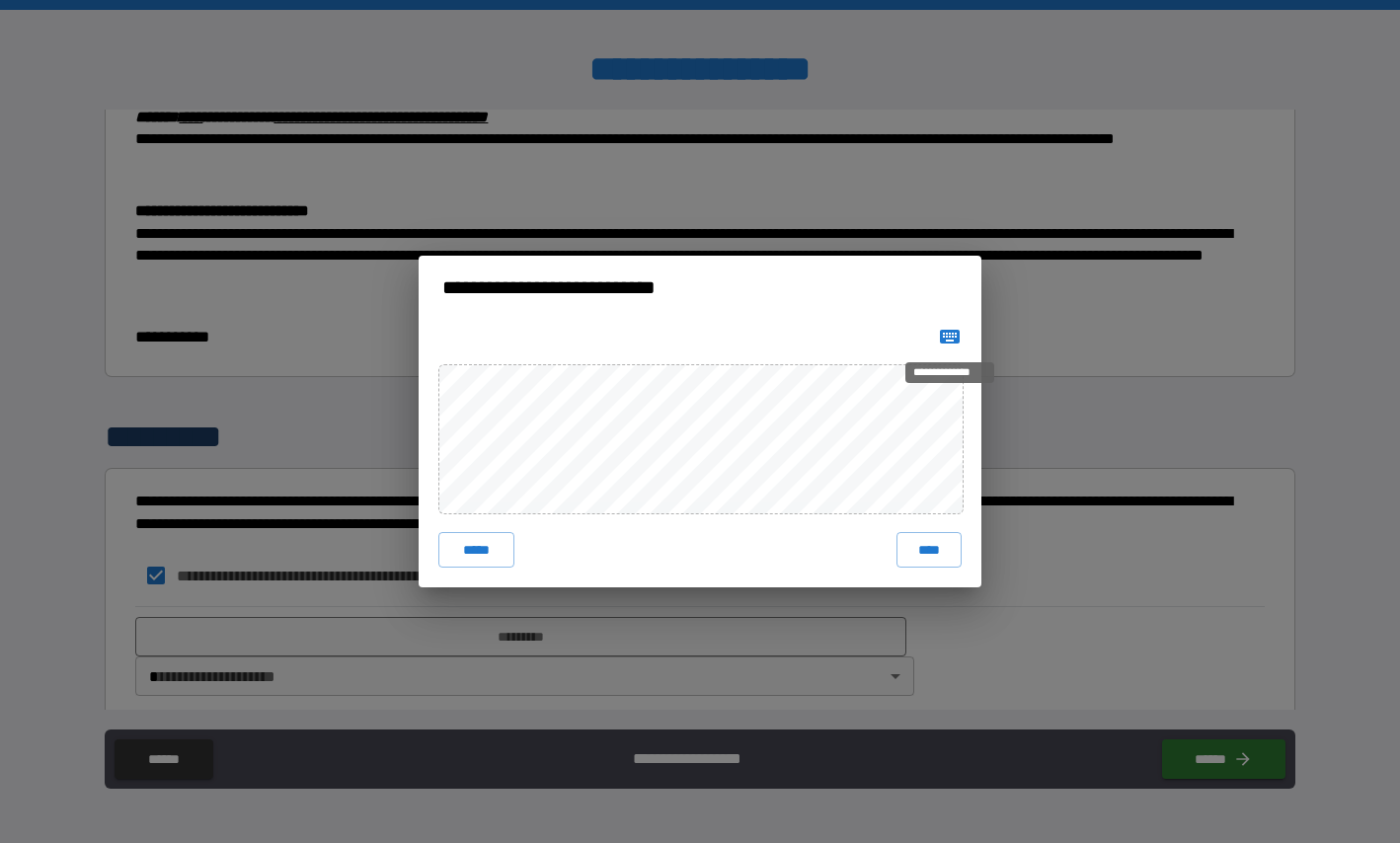 click 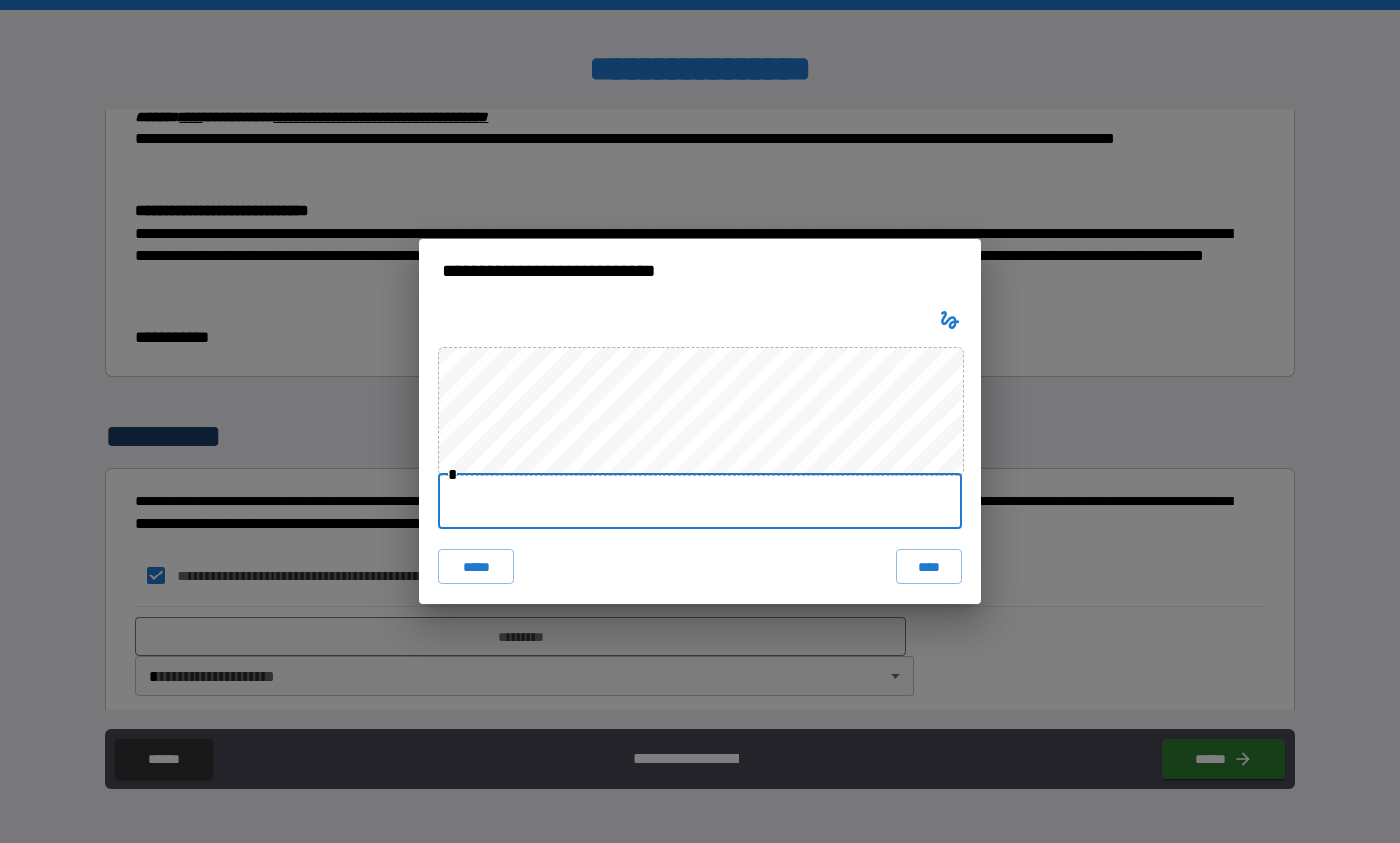 click at bounding box center [700, 501] 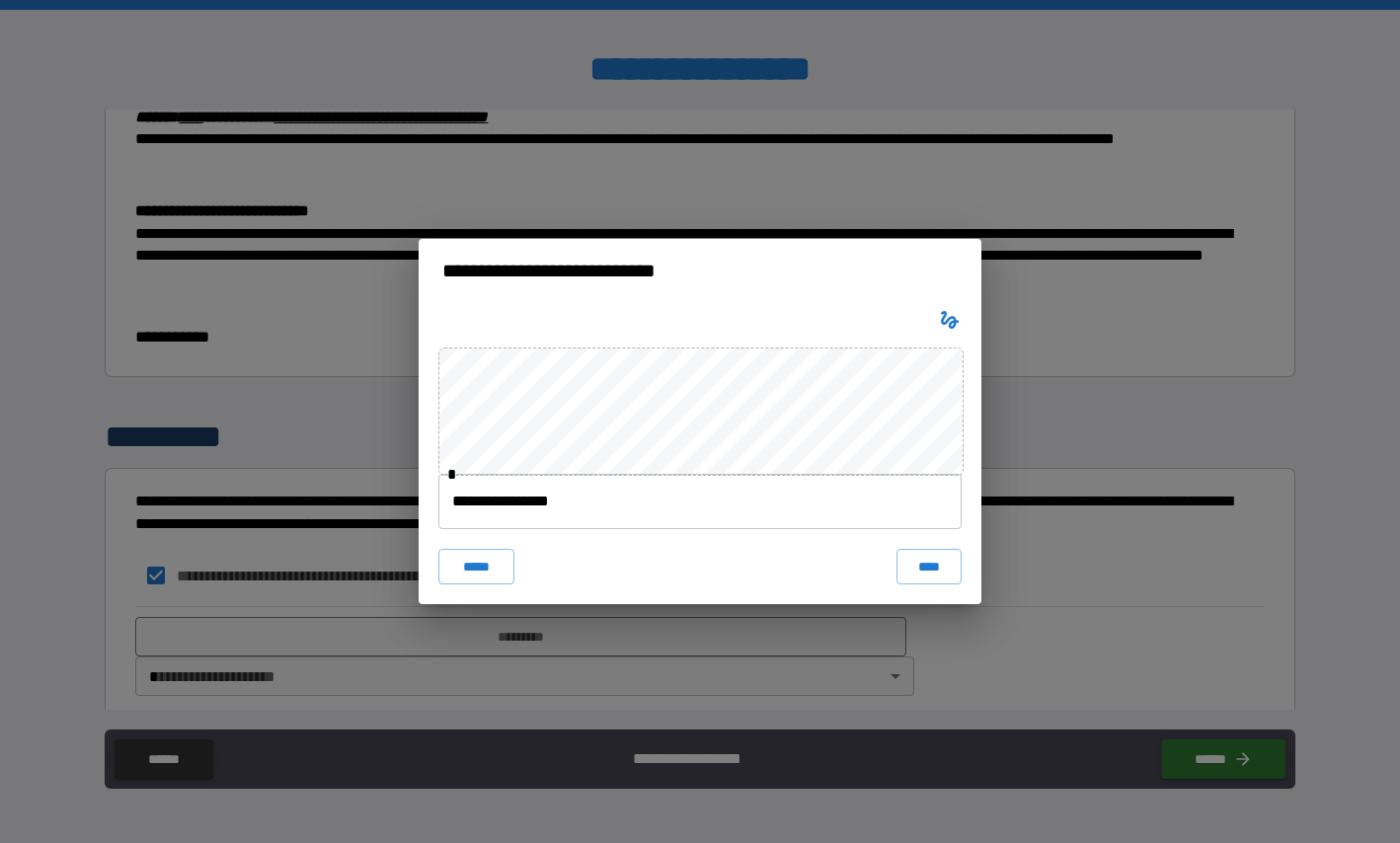 click on "**********" at bounding box center [700, 453] 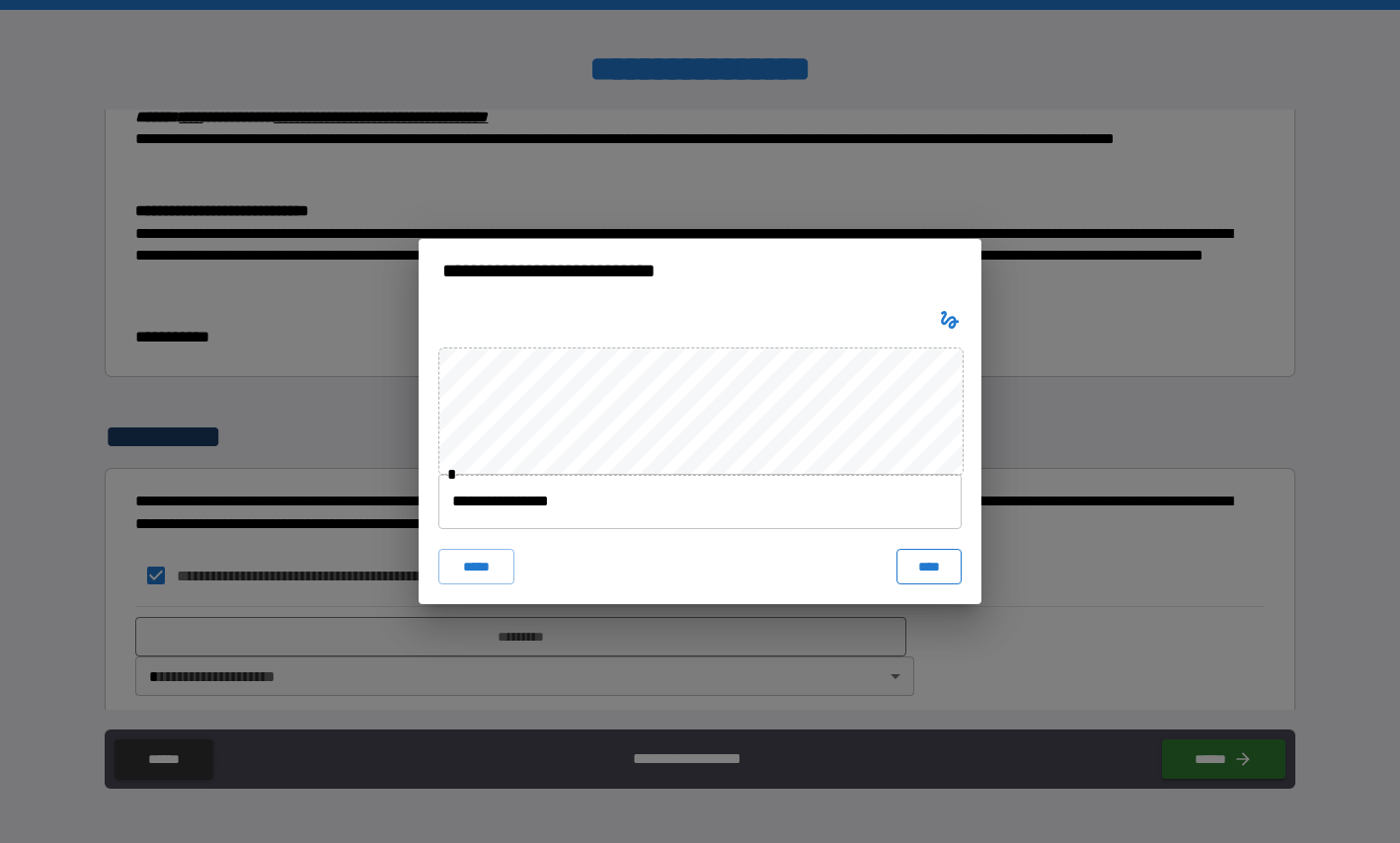 click on "****" at bounding box center (929, 567) 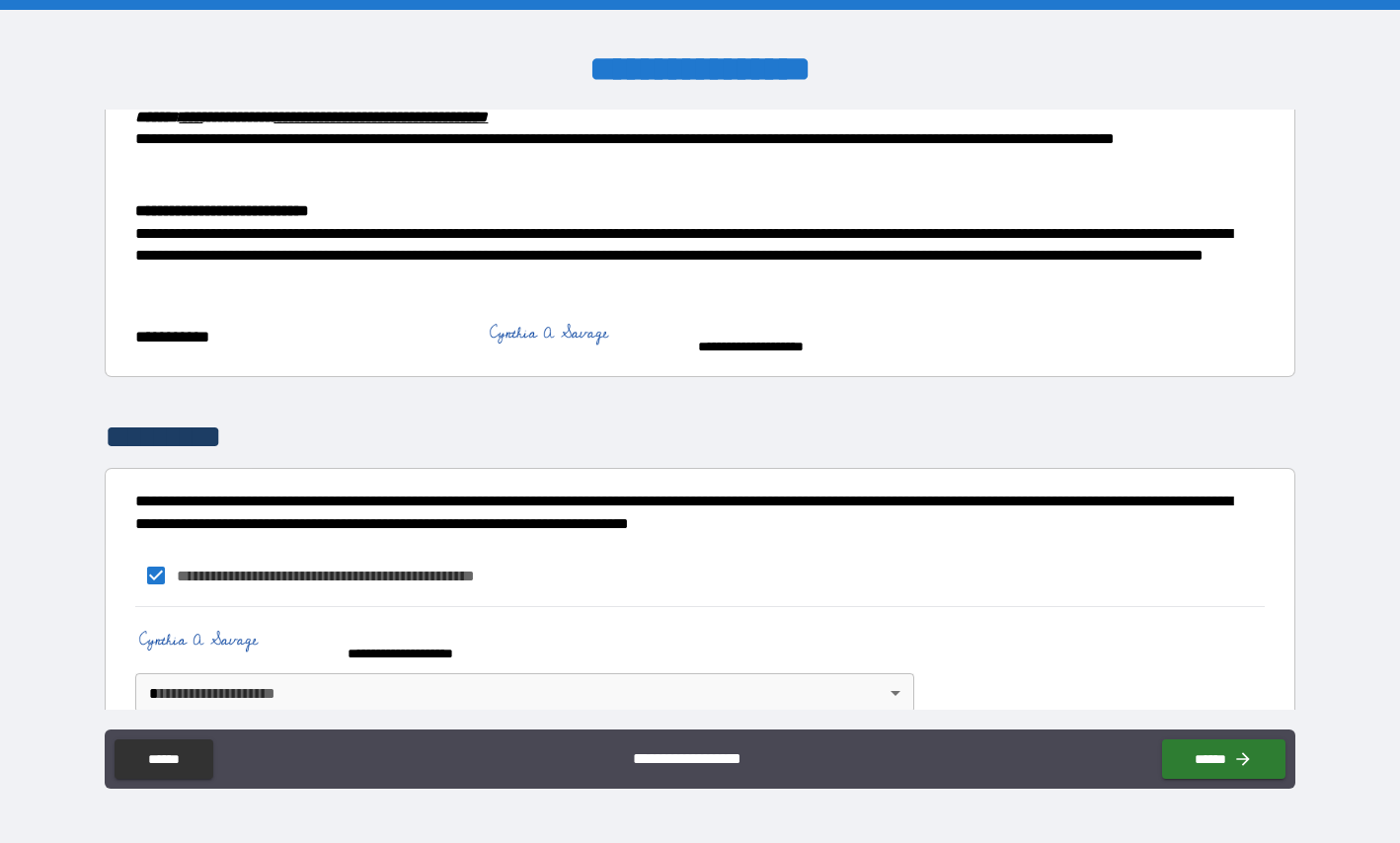 click on "**********" at bounding box center [700, 422] 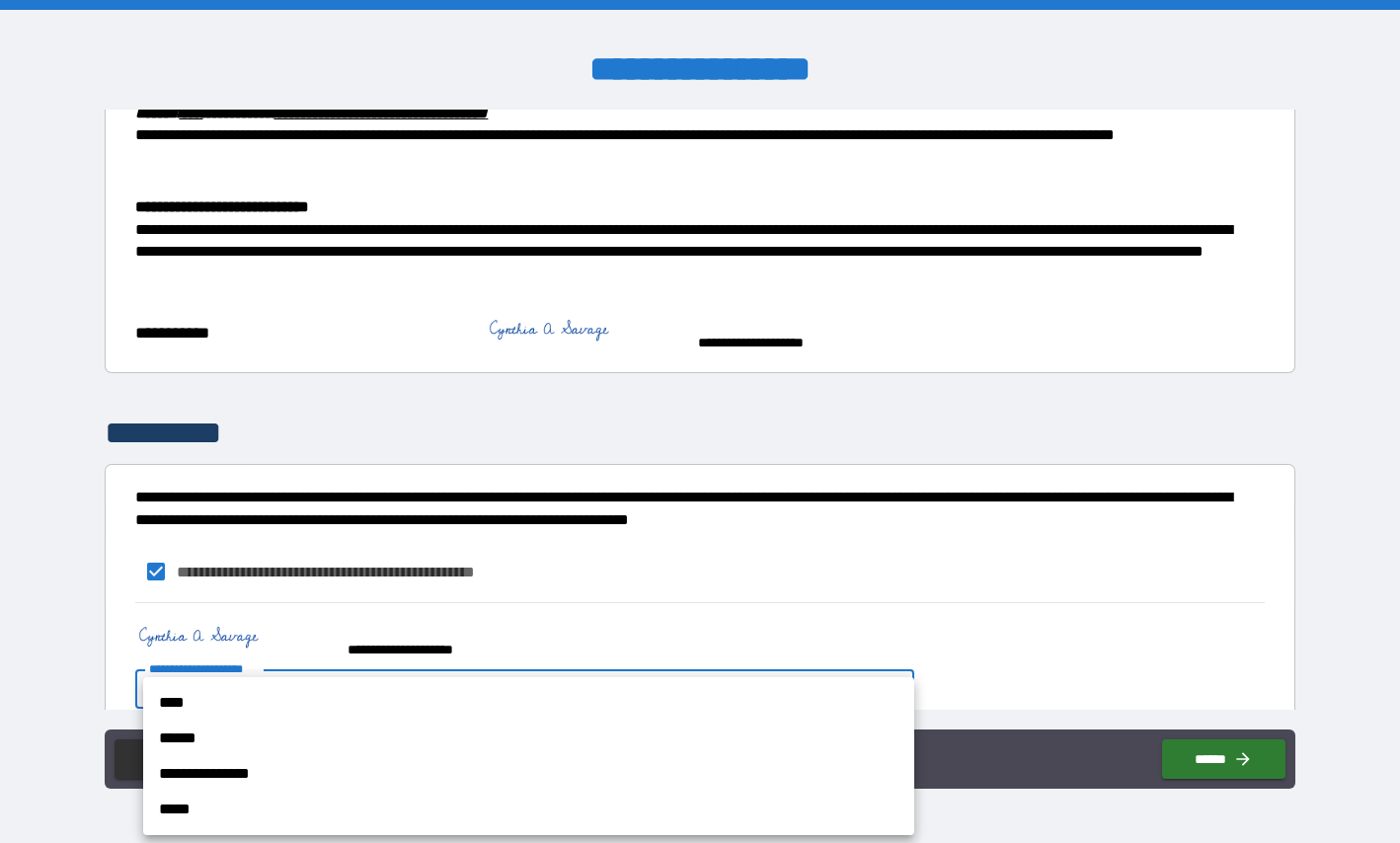 click on "****" at bounding box center [528, 703] 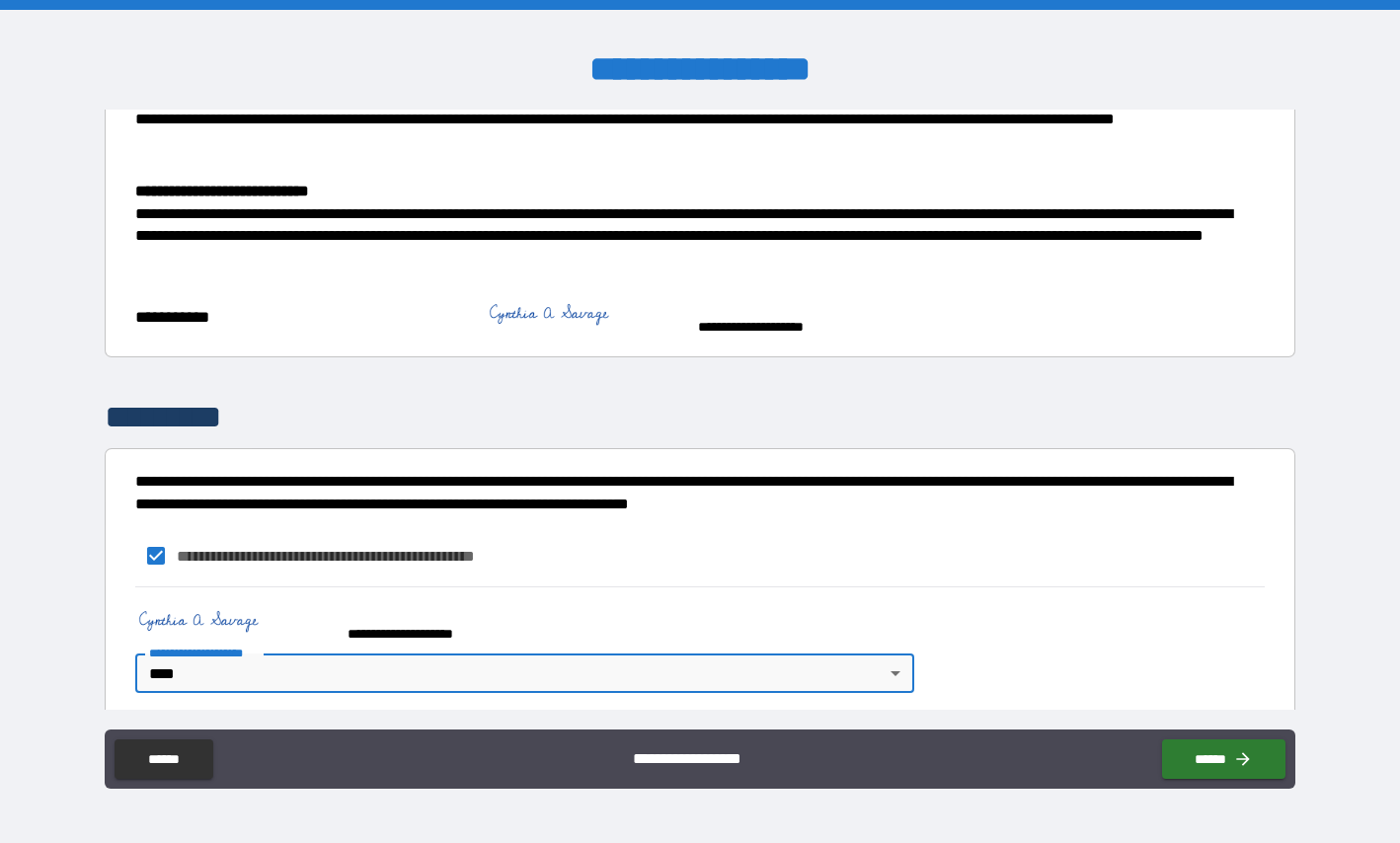 scroll, scrollTop: 681, scrollLeft: 0, axis: vertical 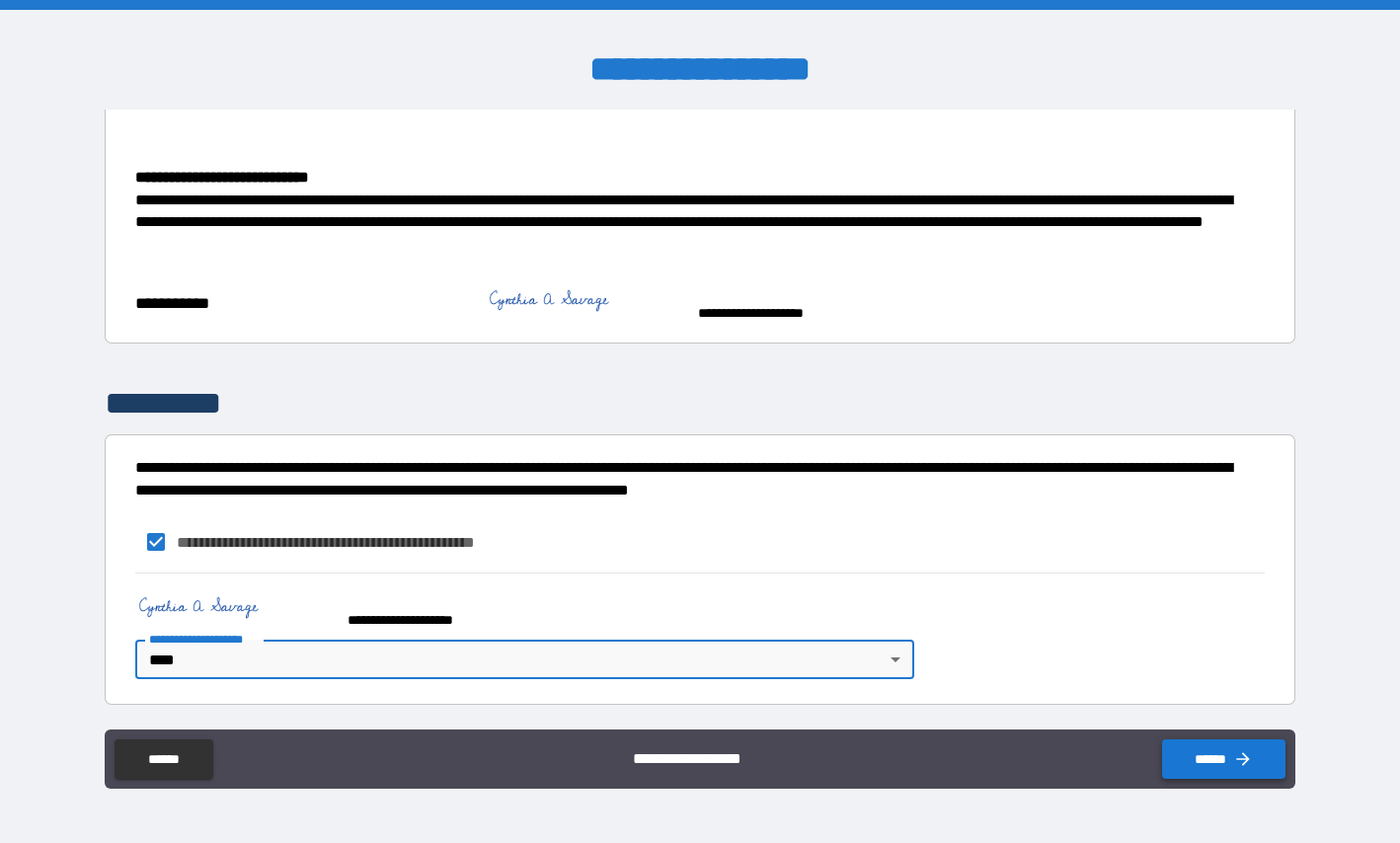 click on "******" at bounding box center (1223, 759) 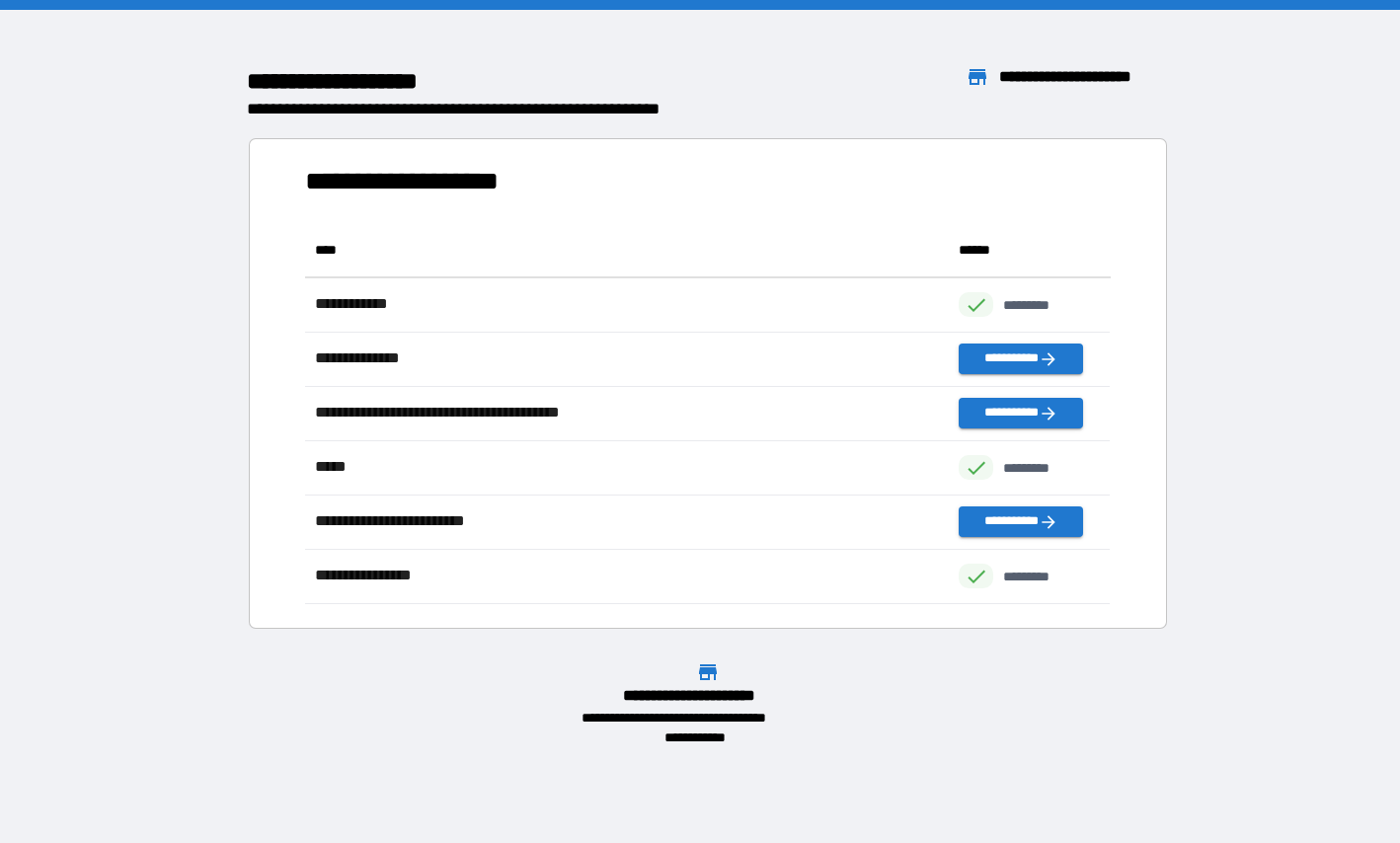 scroll, scrollTop: 16, scrollLeft: 16, axis: both 